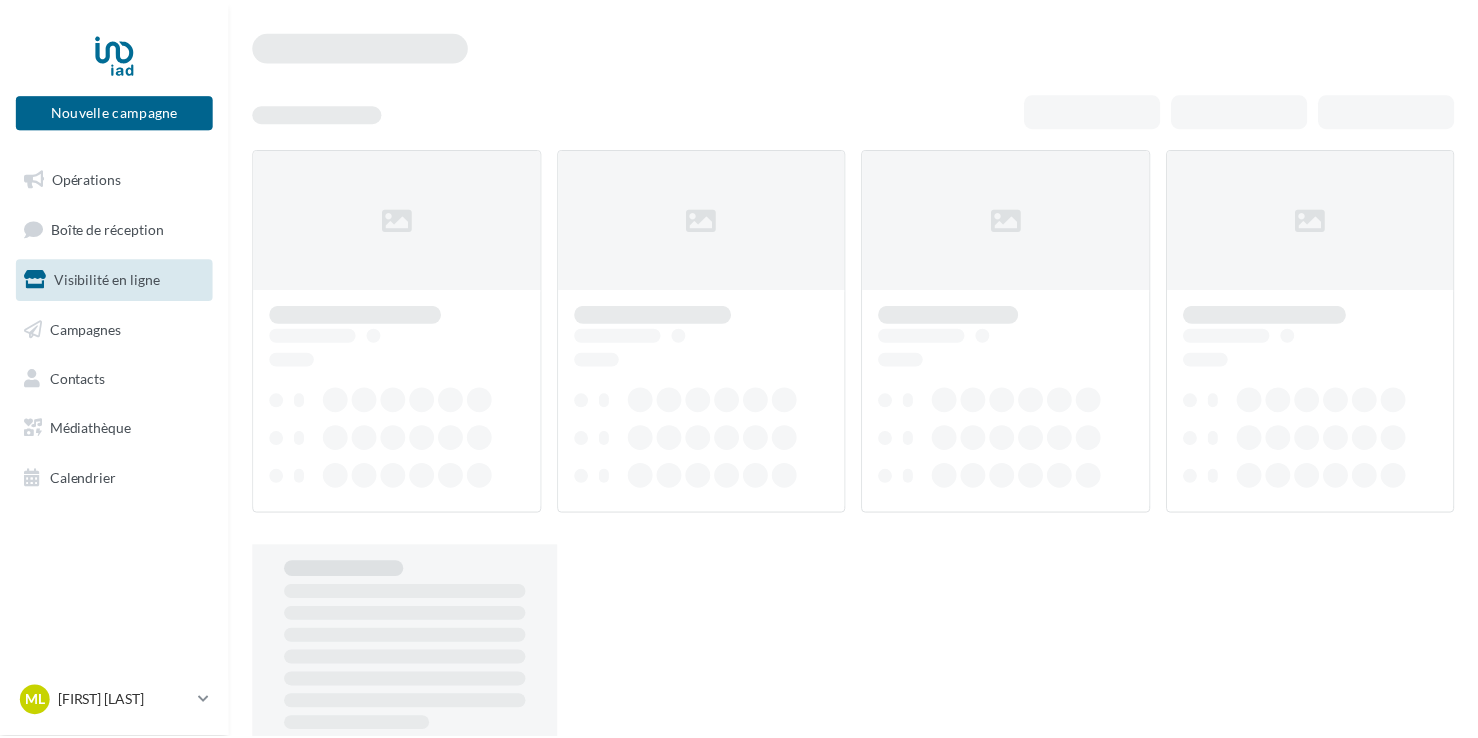 scroll, scrollTop: 0, scrollLeft: 0, axis: both 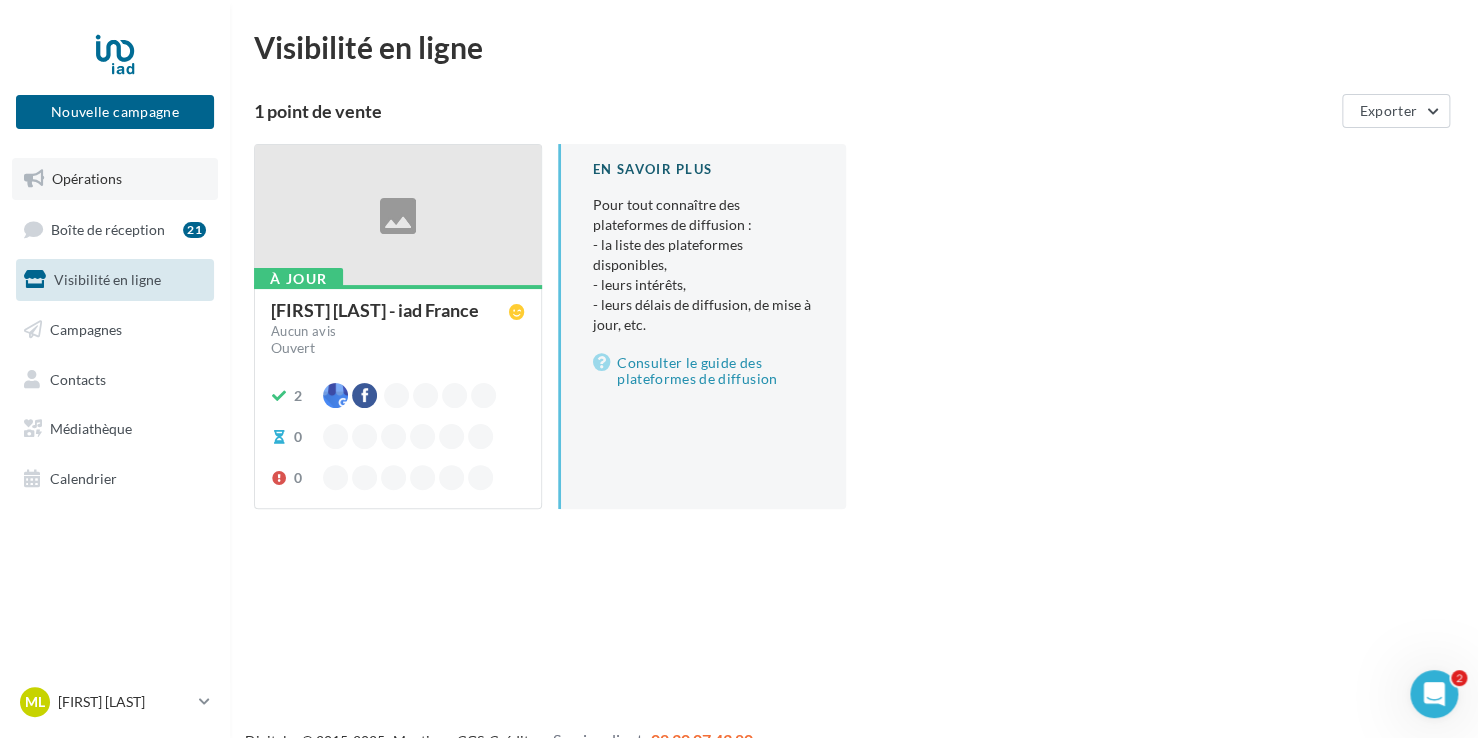 click on "Opérations" at bounding box center (87, 178) 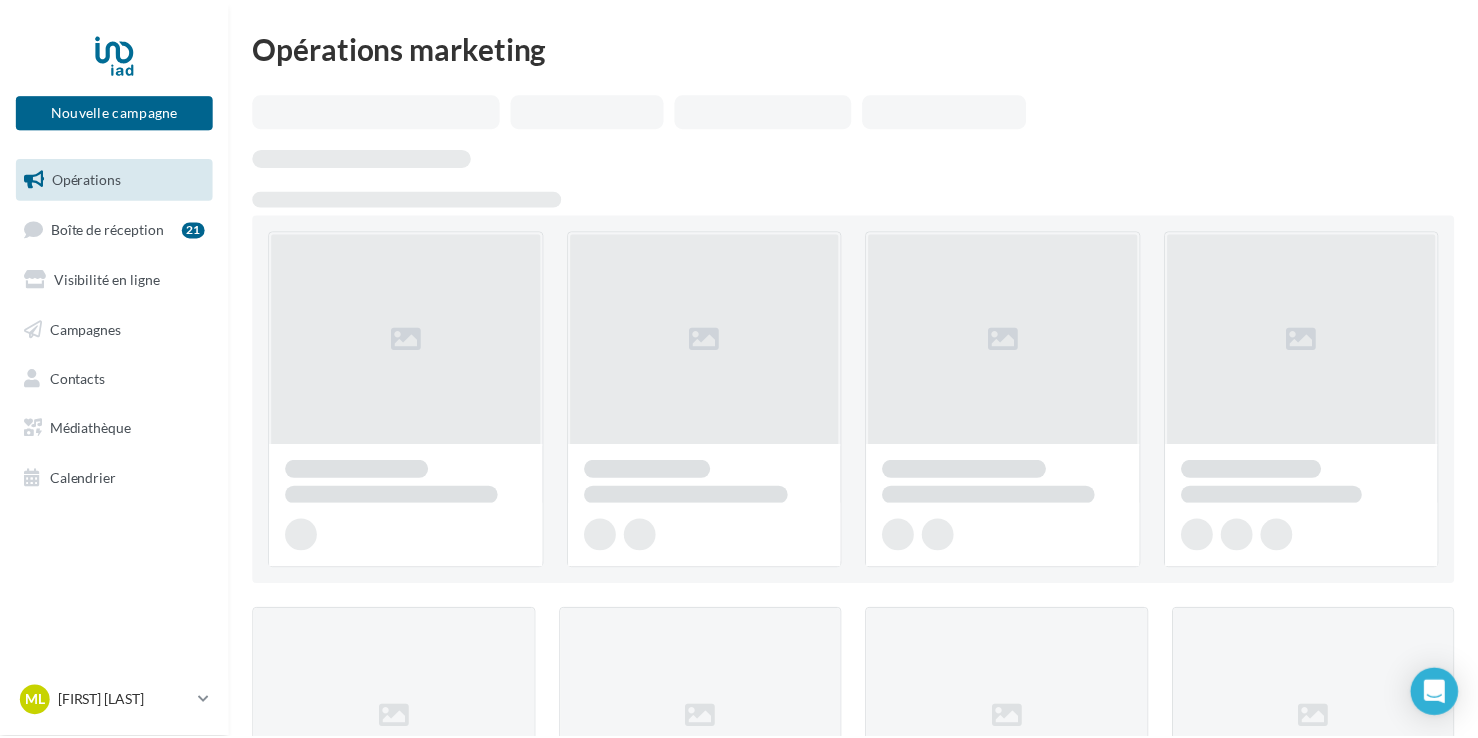 scroll, scrollTop: 0, scrollLeft: 0, axis: both 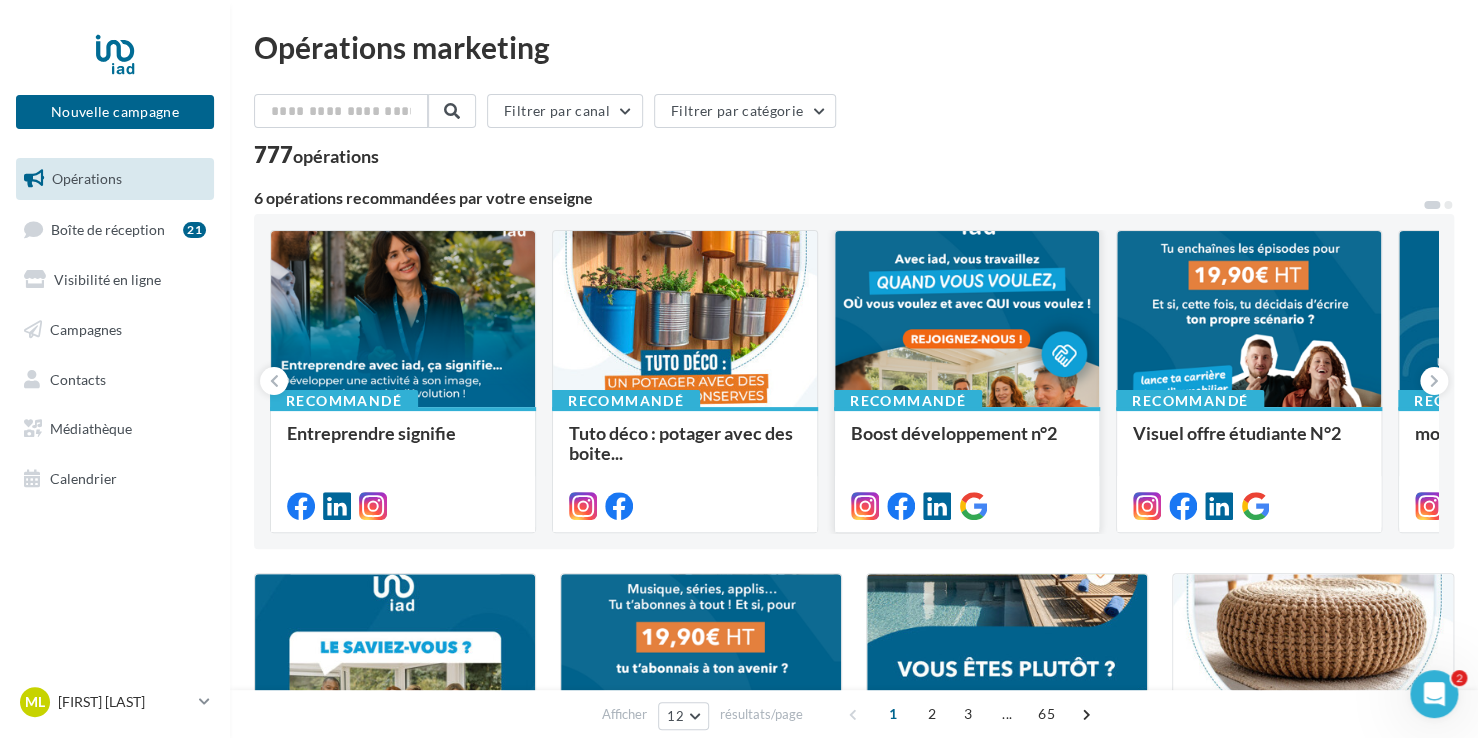click at bounding box center [967, 320] 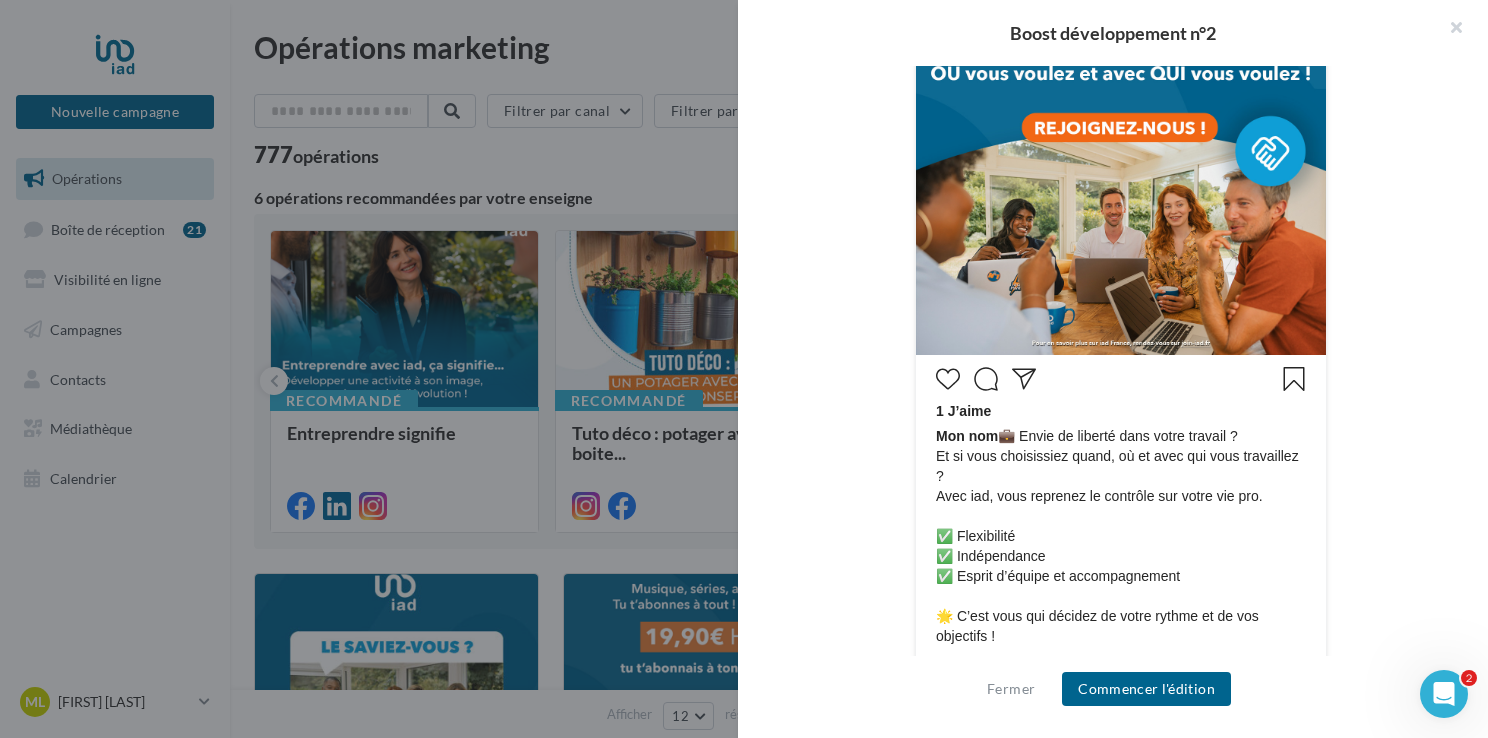 scroll, scrollTop: 662, scrollLeft: 0, axis: vertical 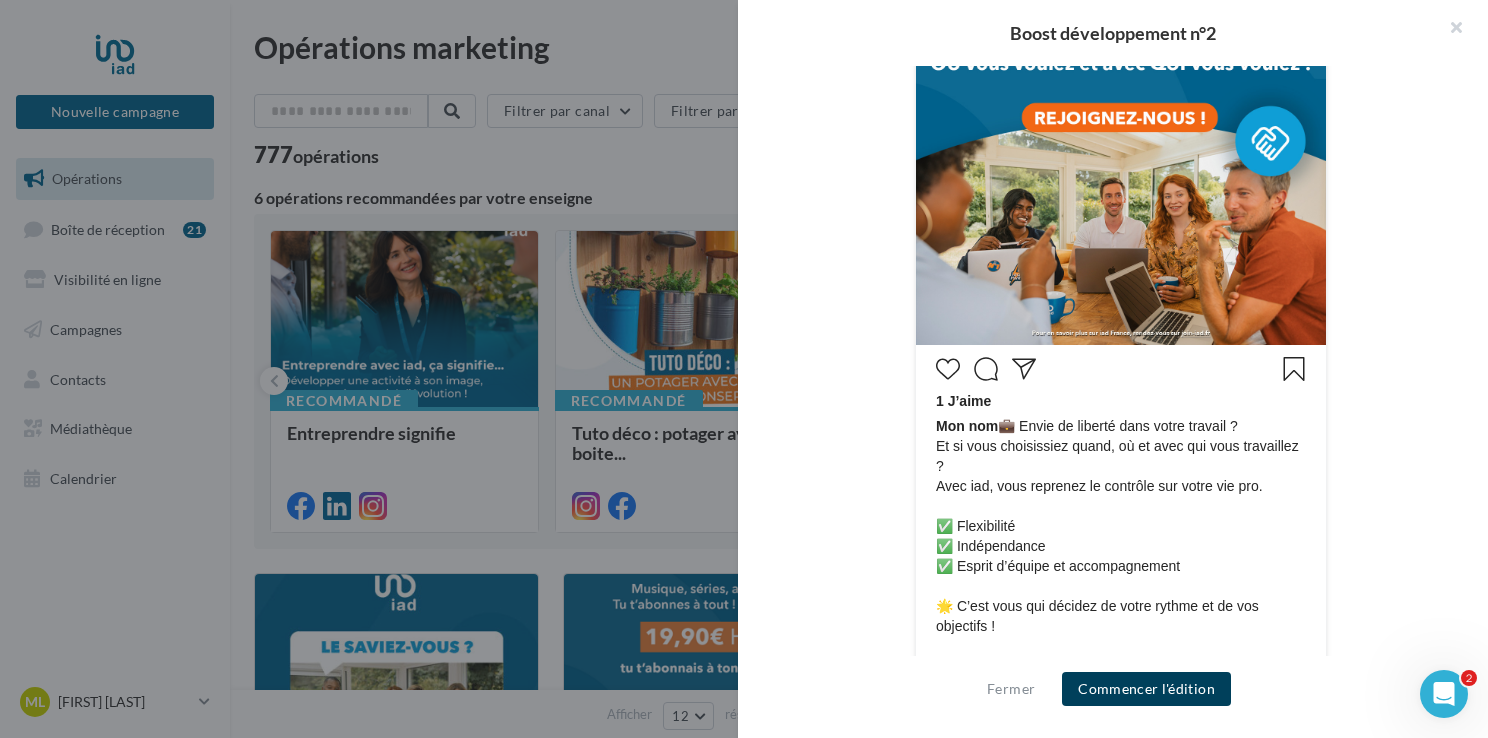 click on "Commencer l'édition" at bounding box center [1146, 689] 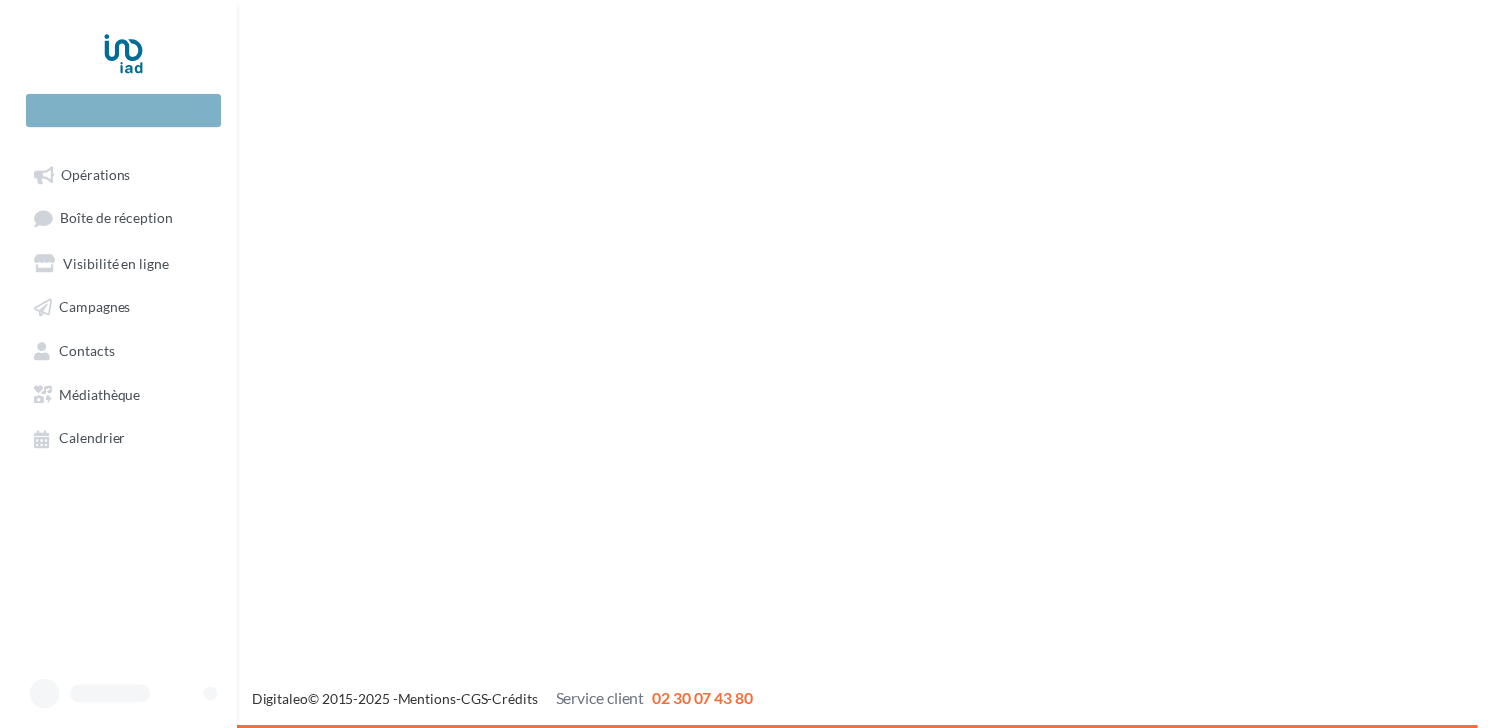 scroll, scrollTop: 0, scrollLeft: 0, axis: both 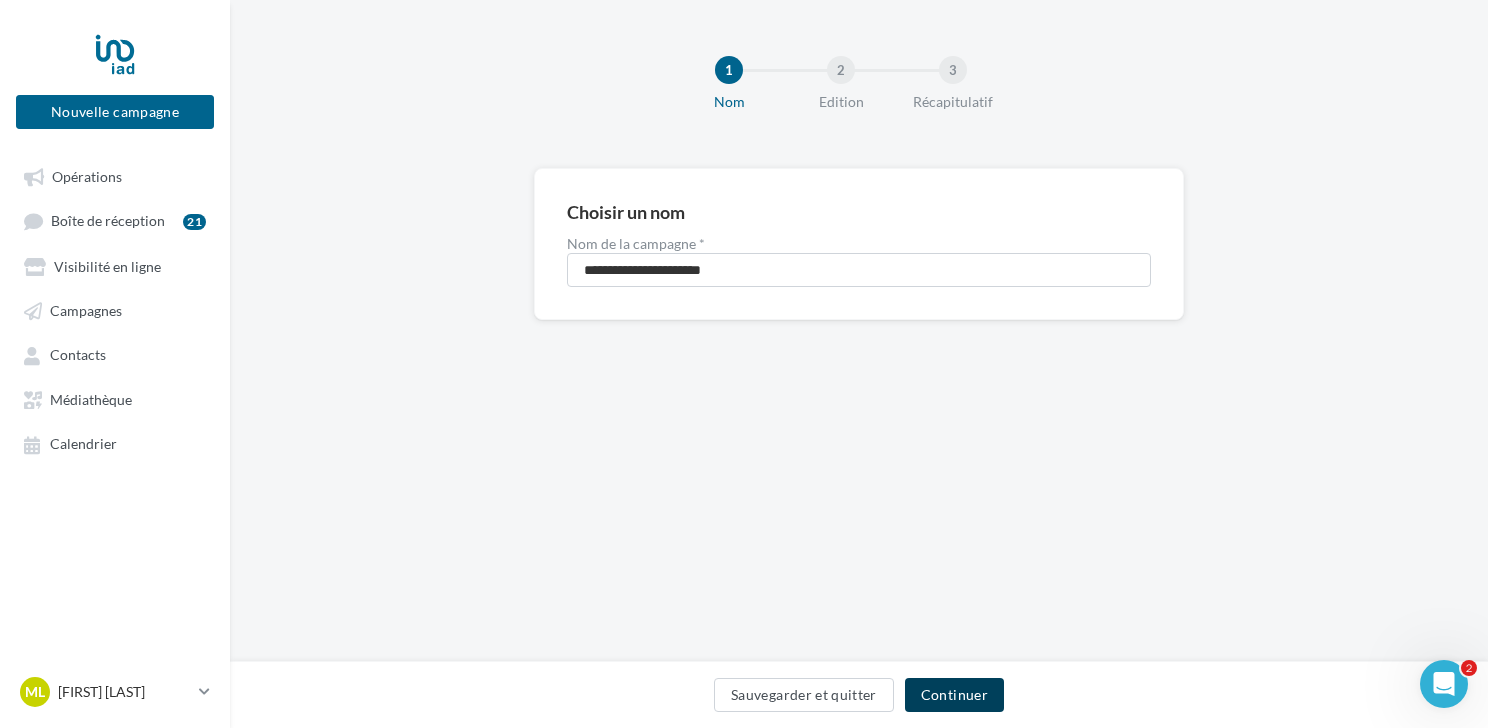 click on "Continuer" at bounding box center [954, 695] 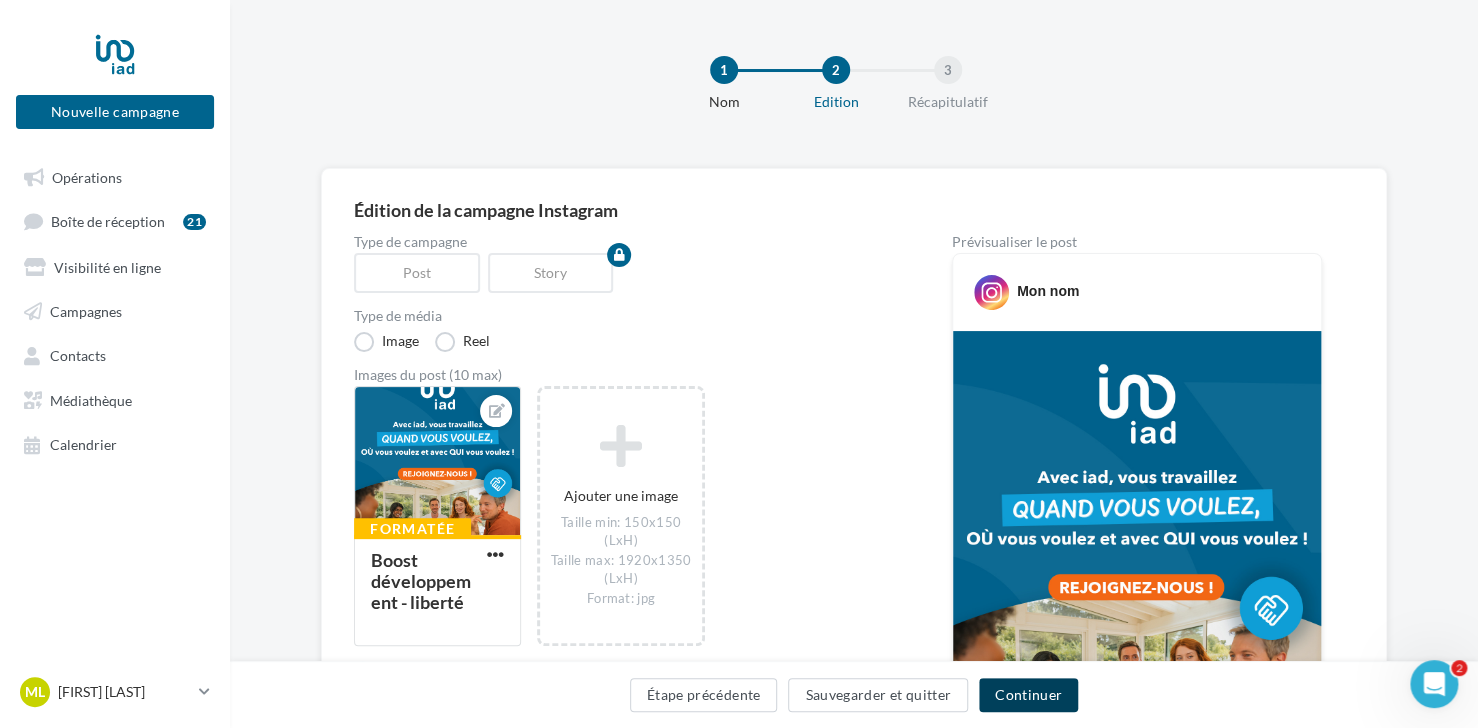 click on "Continuer" at bounding box center [1028, 695] 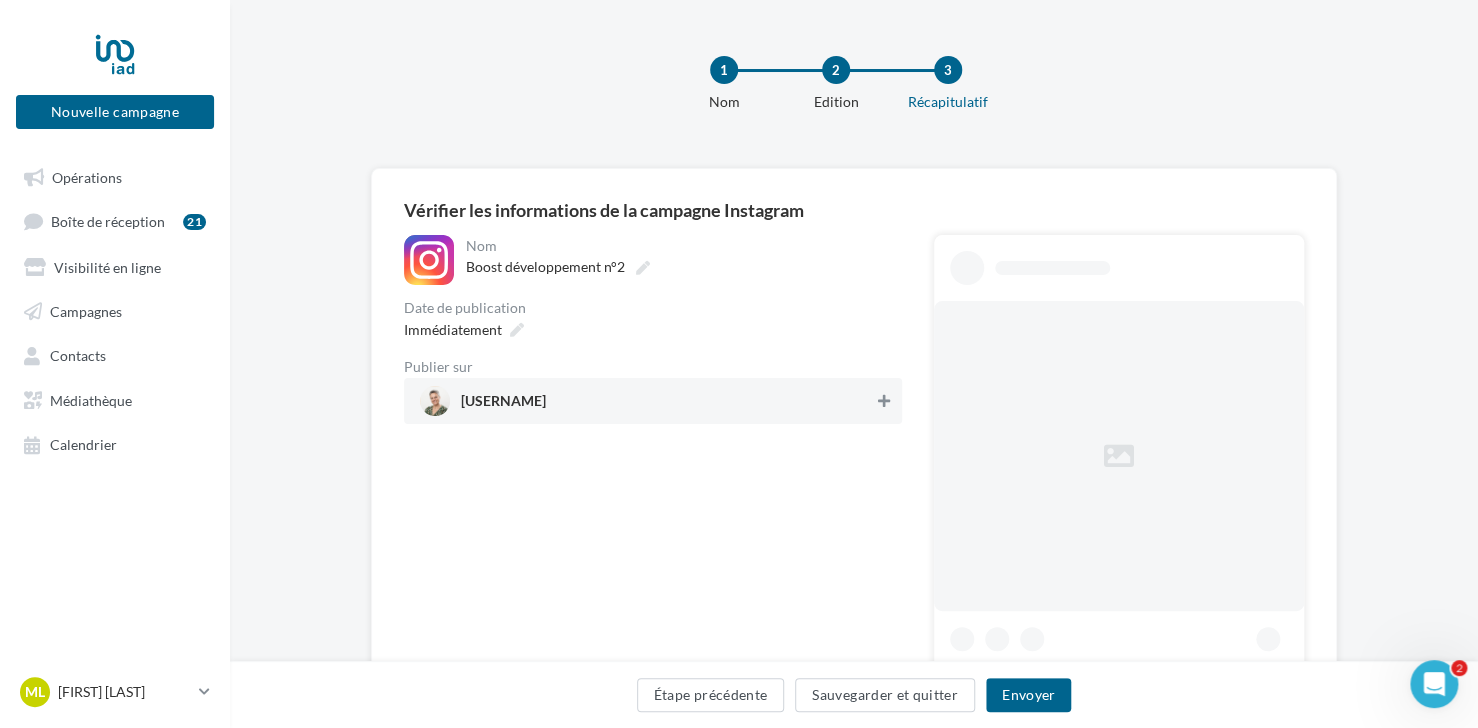 click at bounding box center (884, 401) 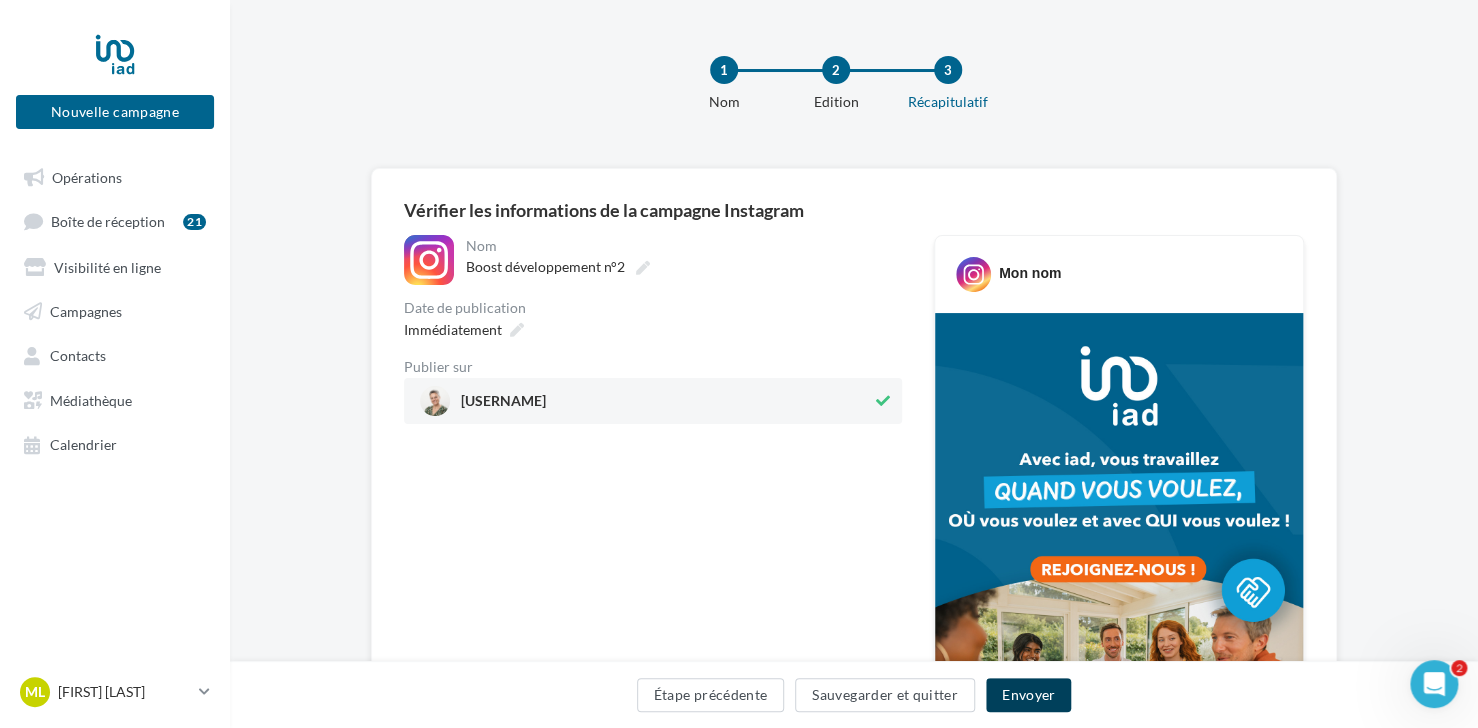 click on "Envoyer" at bounding box center (1028, 695) 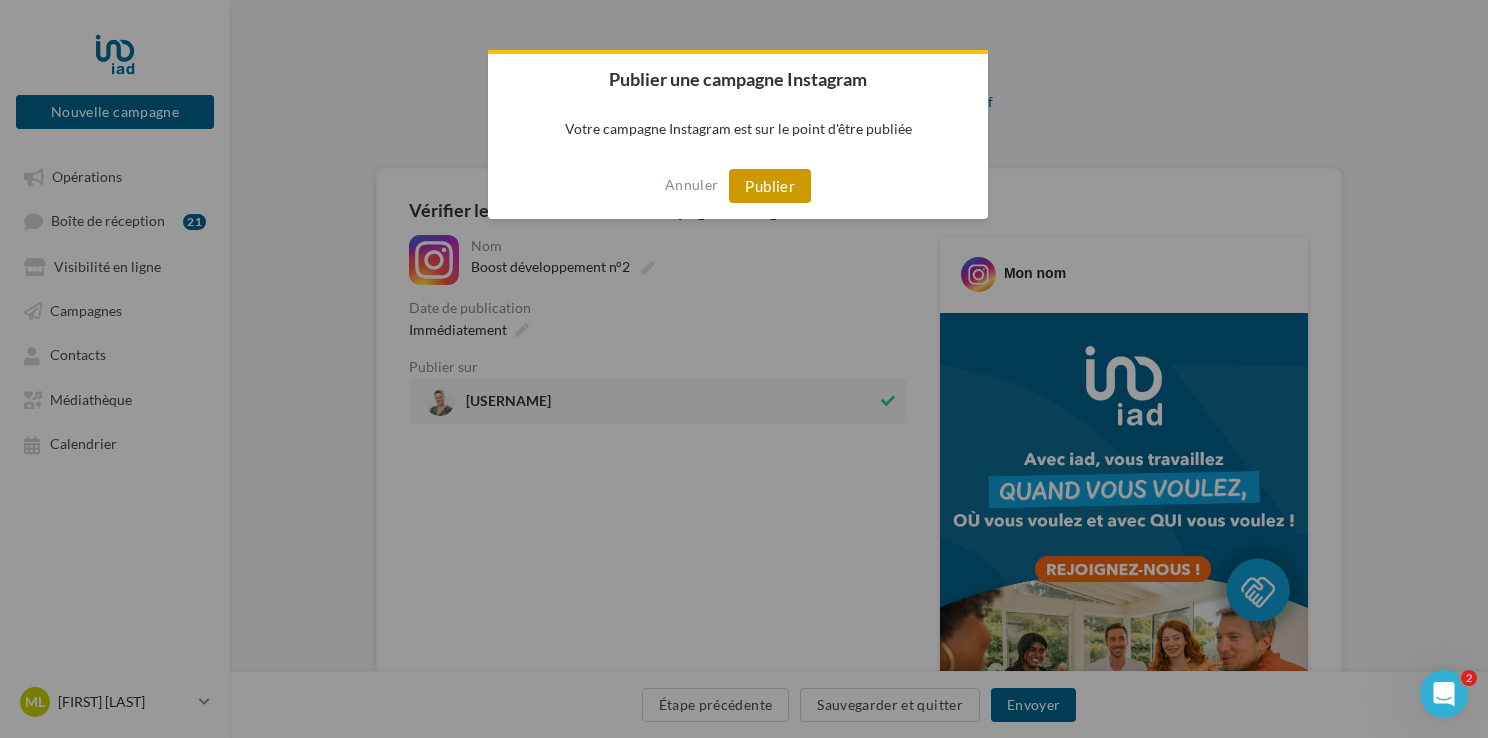 click on "Publier" at bounding box center [770, 186] 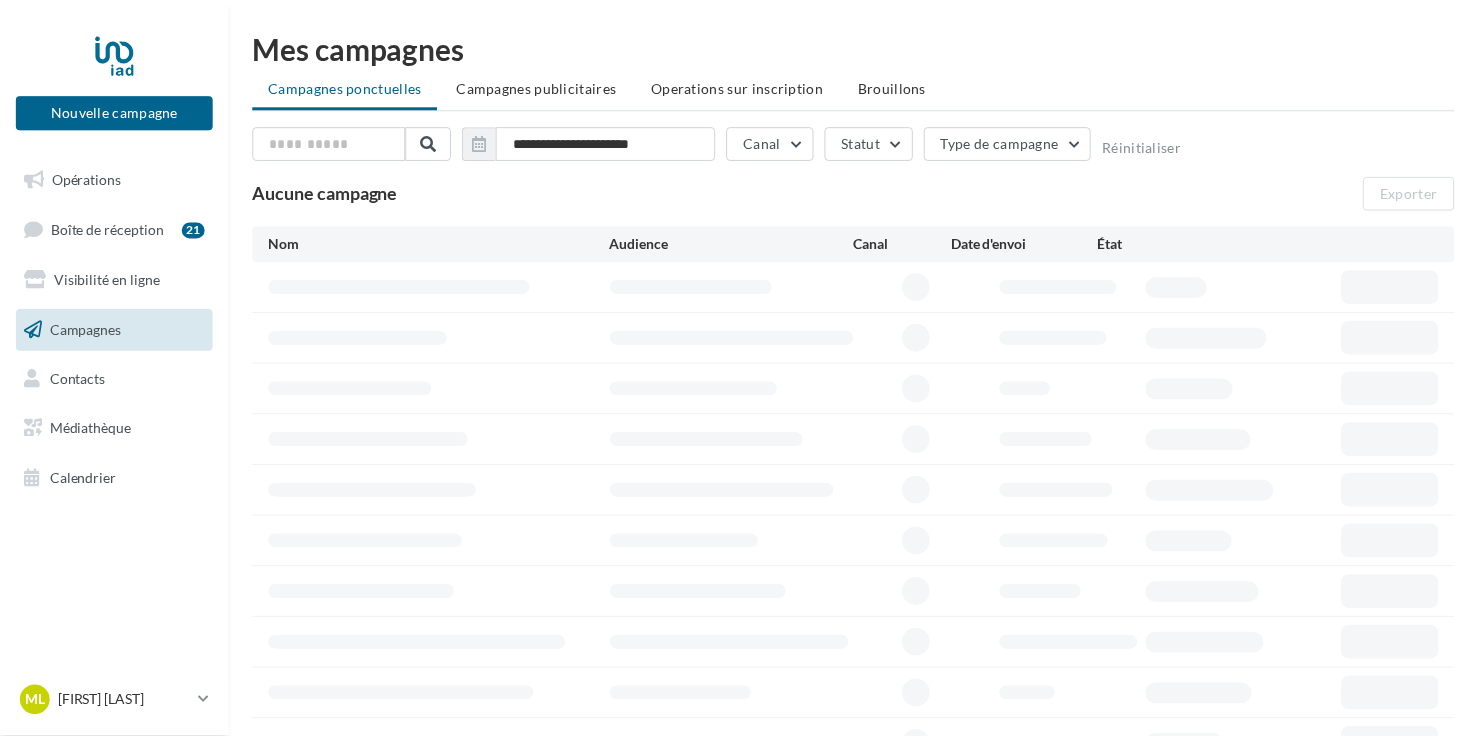 scroll, scrollTop: 0, scrollLeft: 0, axis: both 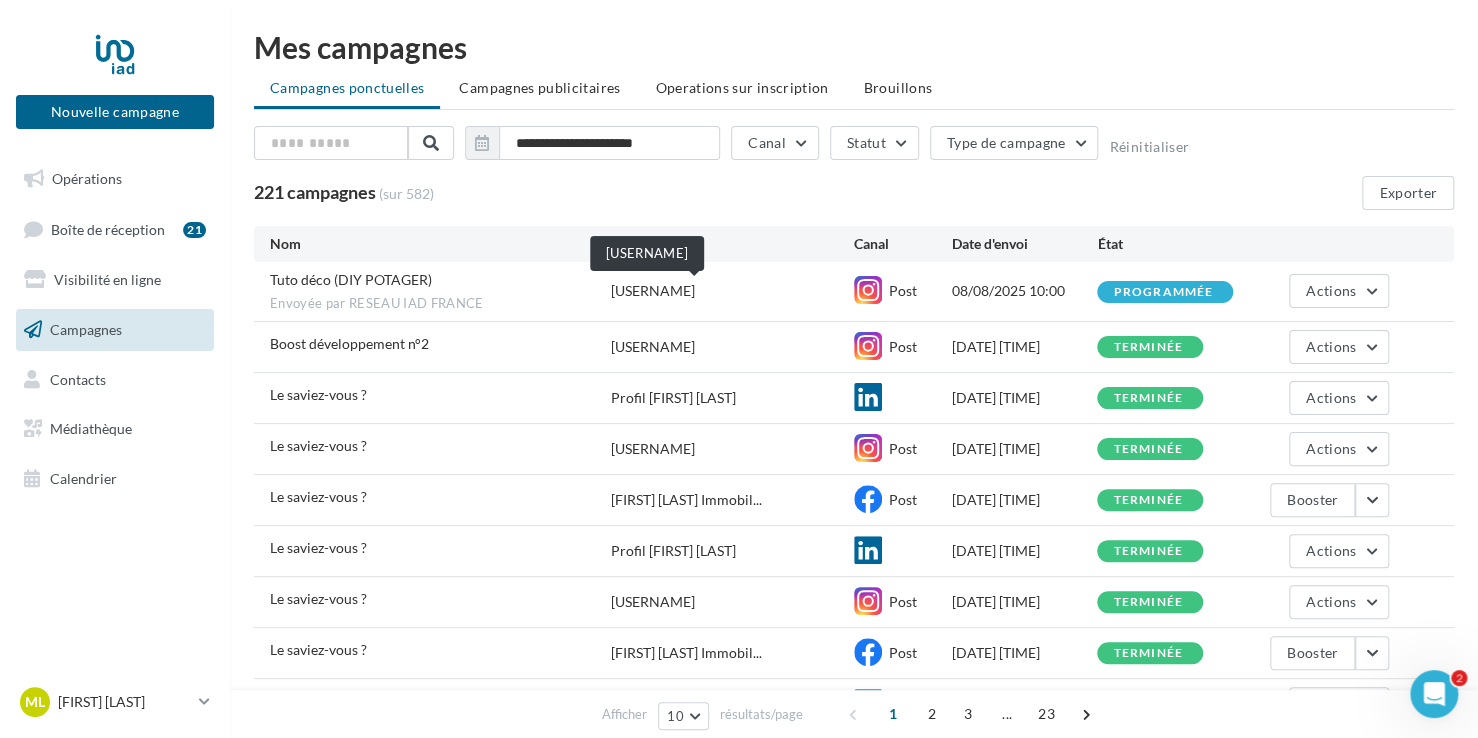click on "[USERNAME]" at bounding box center [653, 291] 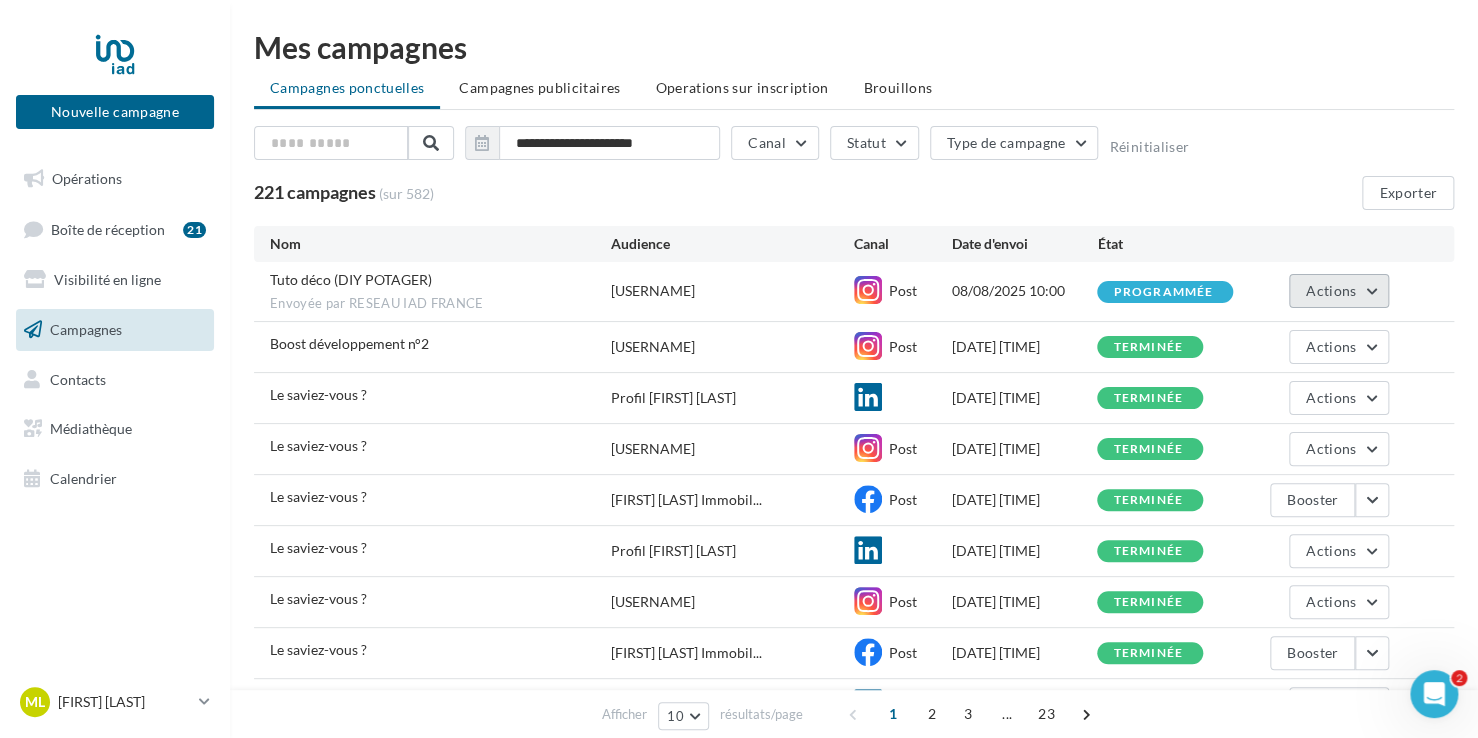 click on "Actions" at bounding box center [1339, 291] 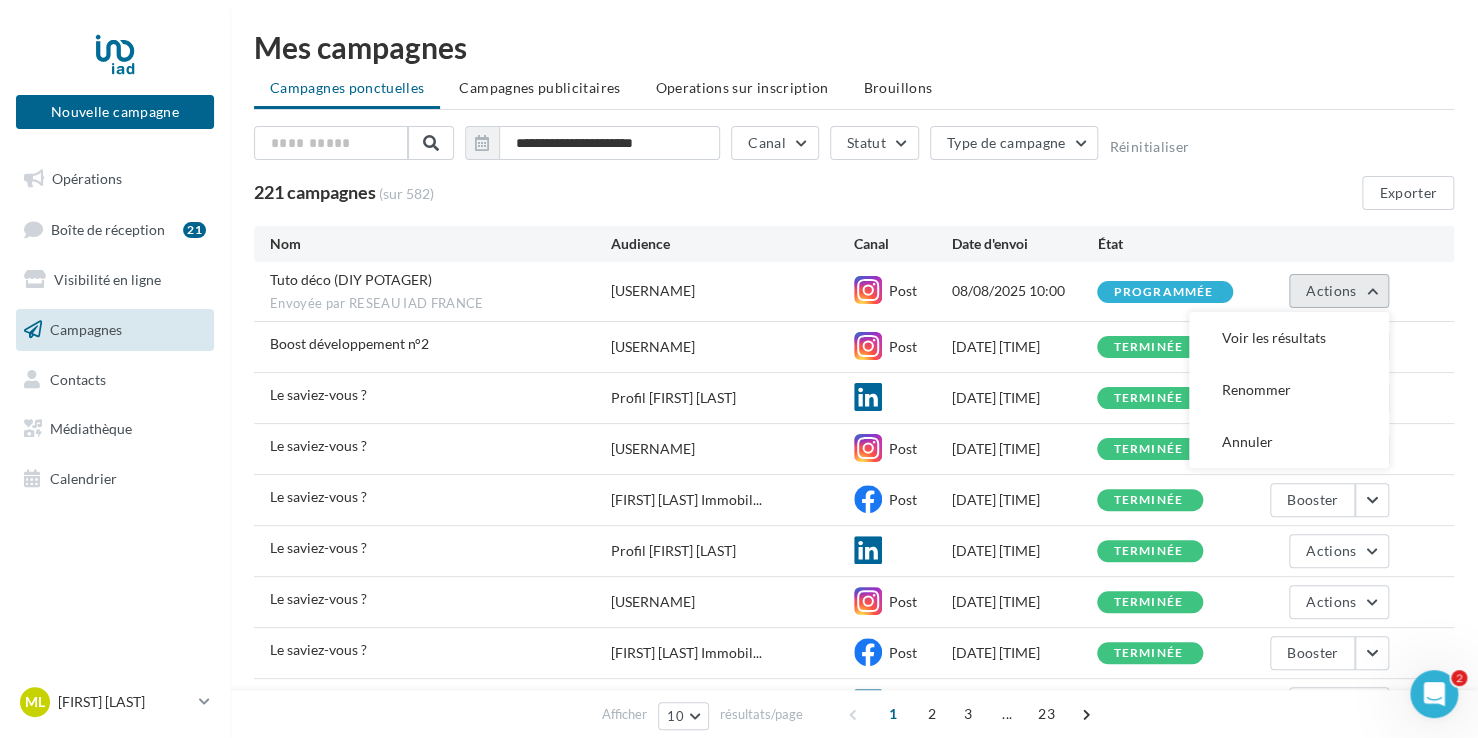 click on "Actions" at bounding box center [1339, 291] 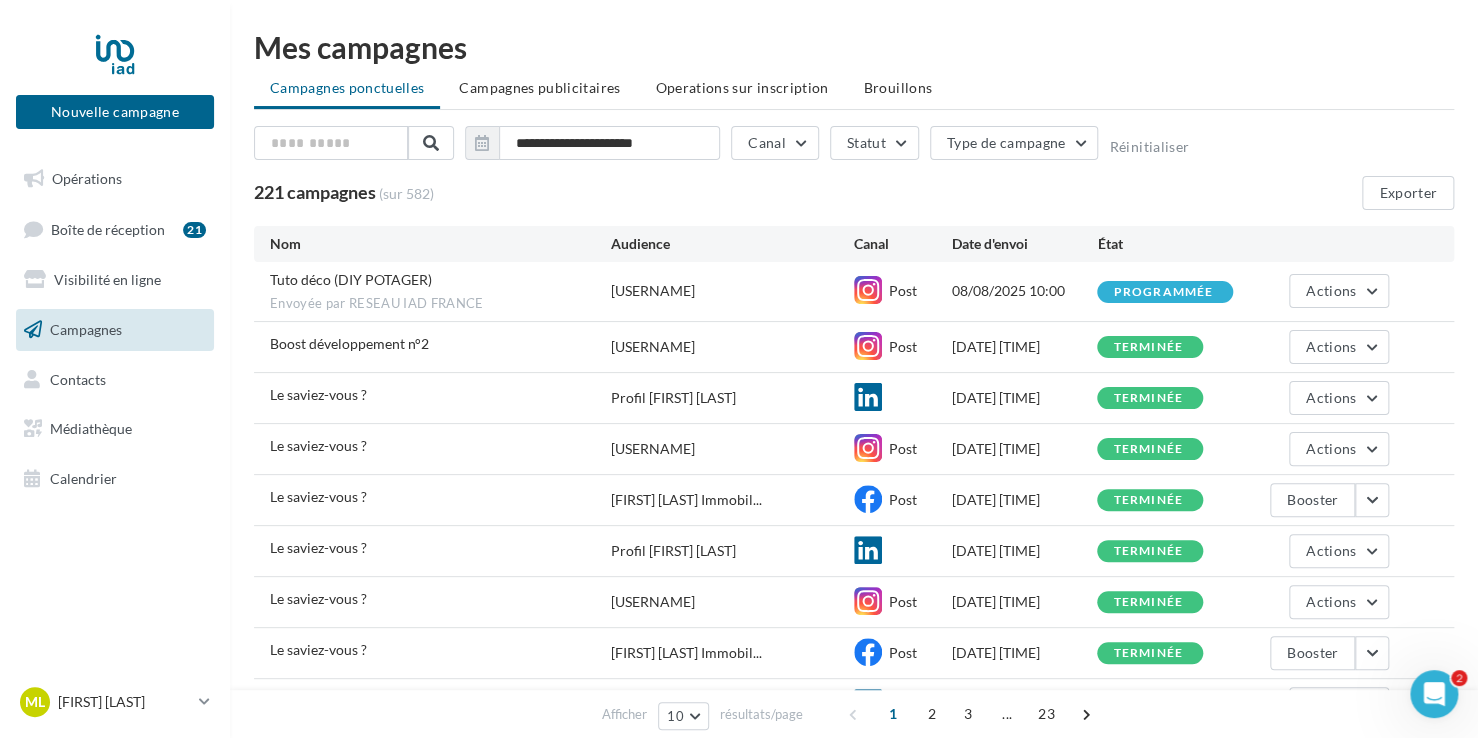 click on "Tuto déco (DIY POTAGER)" at bounding box center [351, 279] 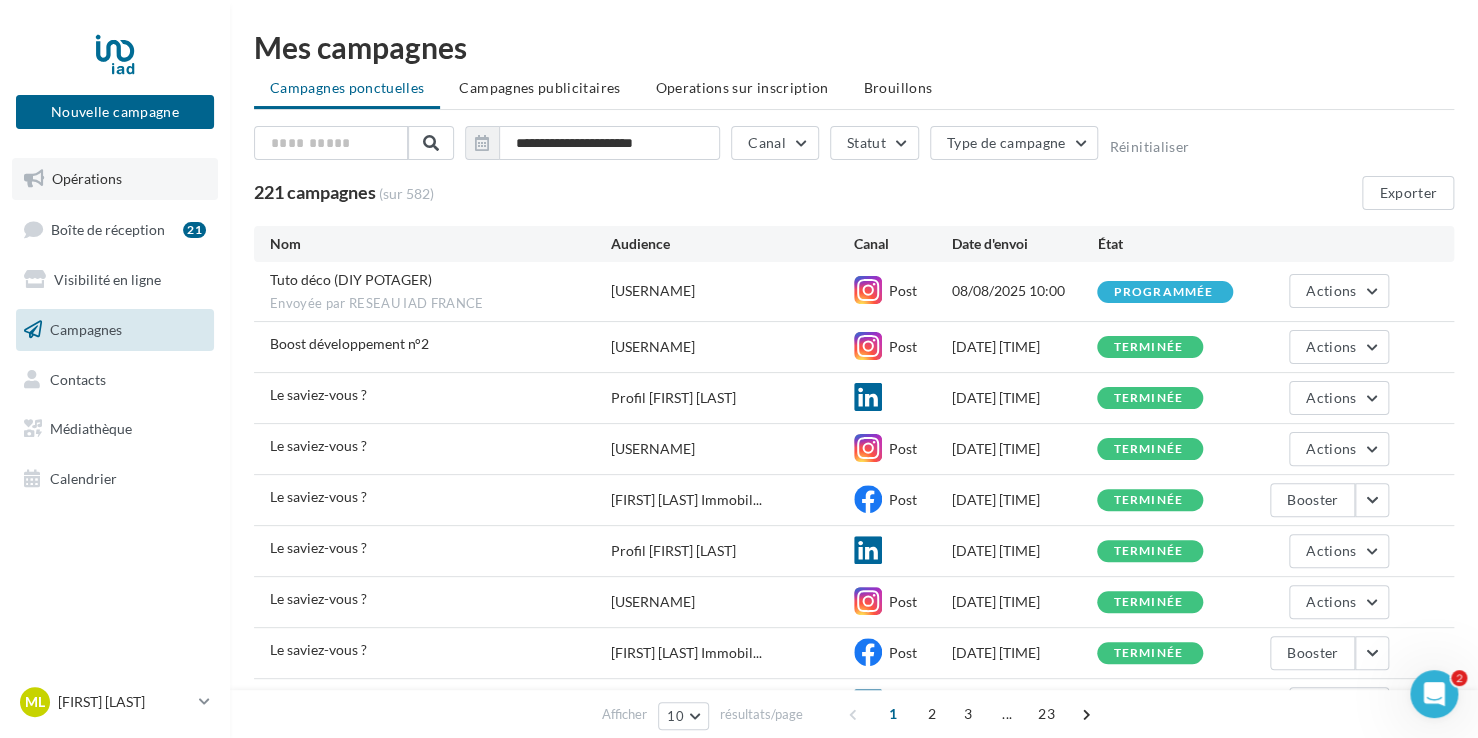 click on "Opérations" at bounding box center [87, 178] 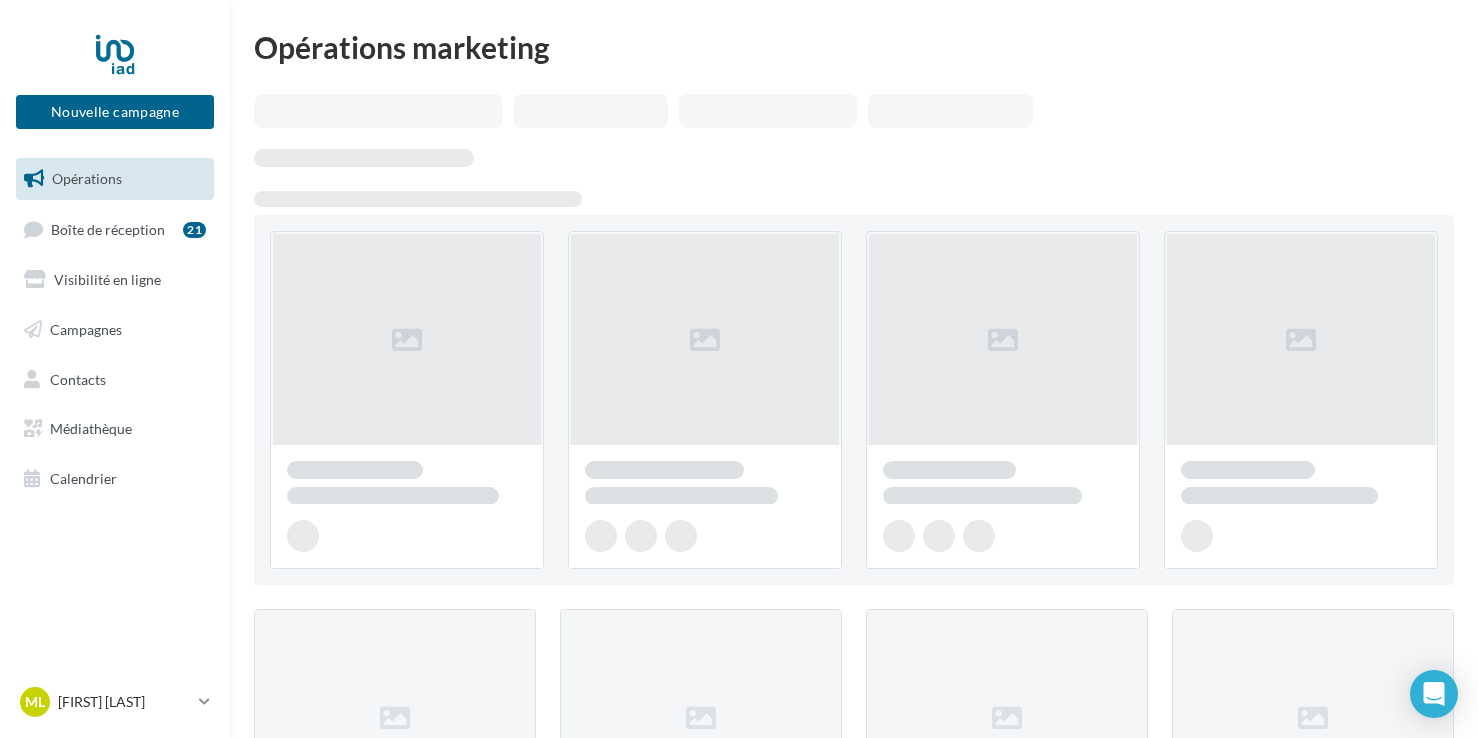 scroll, scrollTop: 0, scrollLeft: 0, axis: both 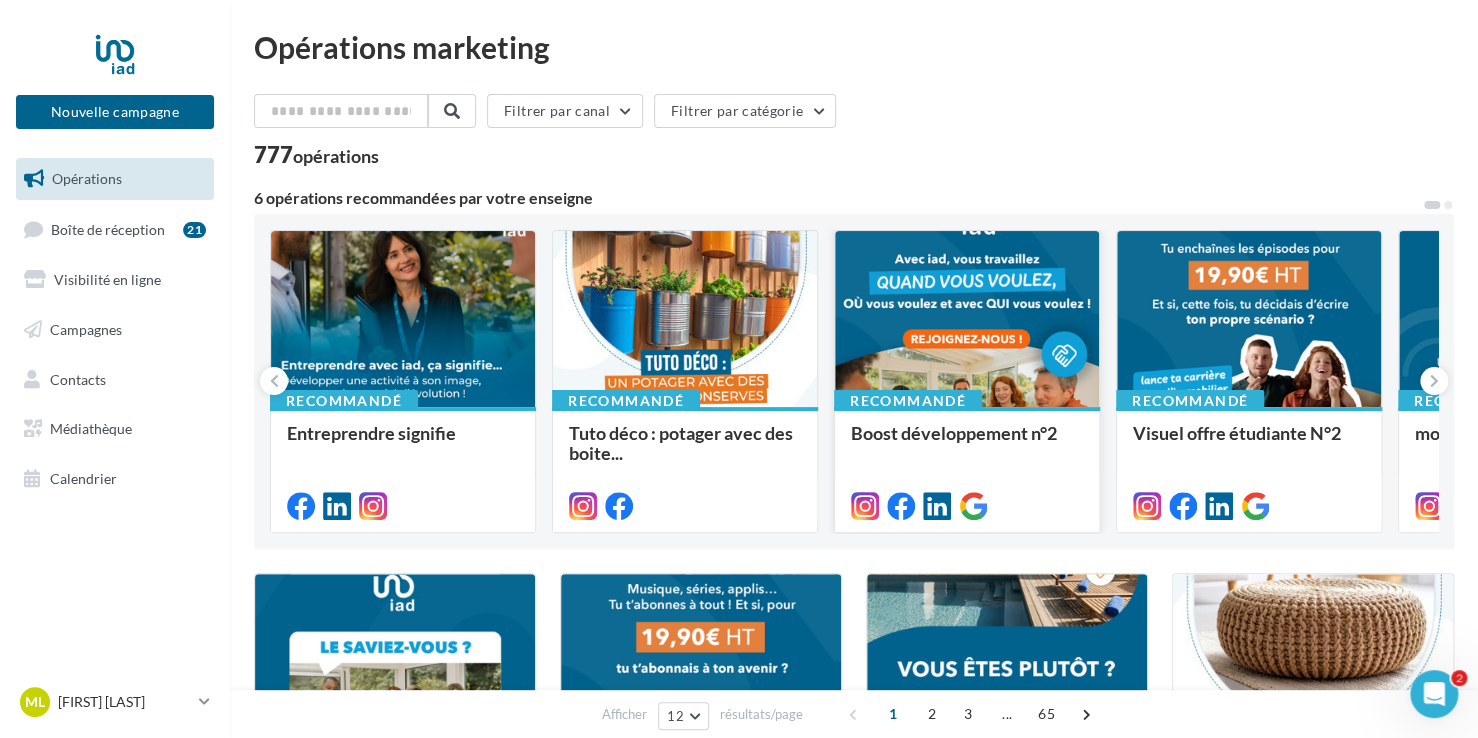 click at bounding box center (967, 320) 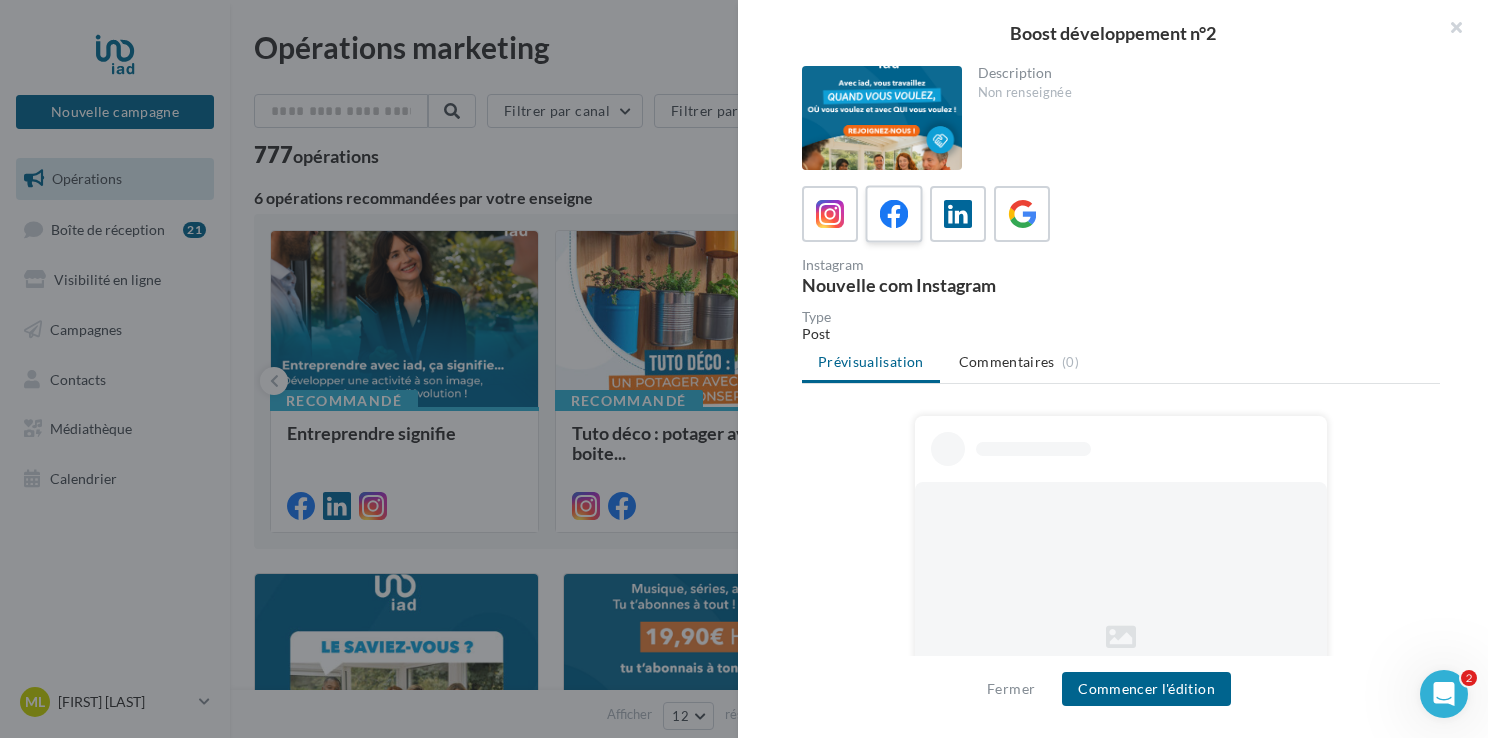 click at bounding box center (894, 214) 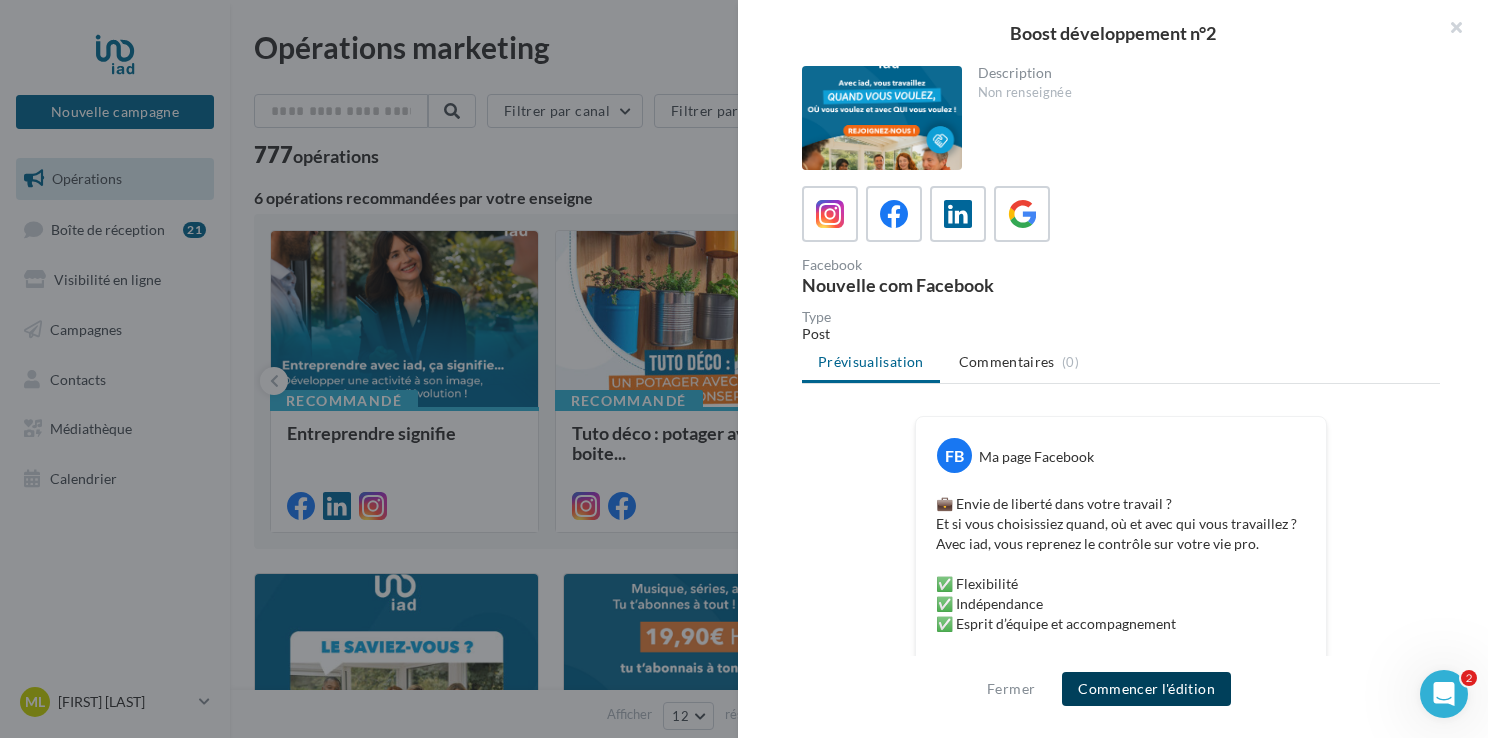 click on "Commencer l'édition" at bounding box center (1146, 689) 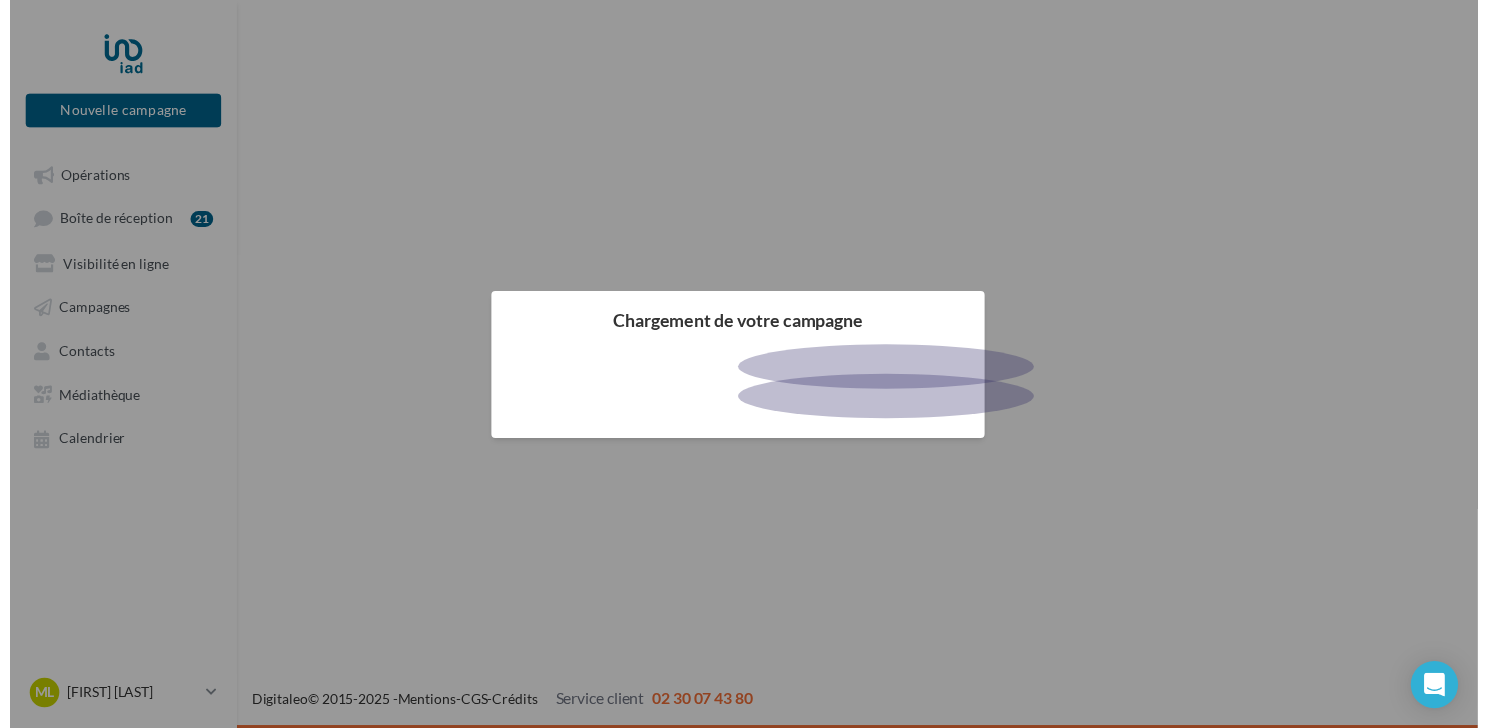 scroll, scrollTop: 0, scrollLeft: 0, axis: both 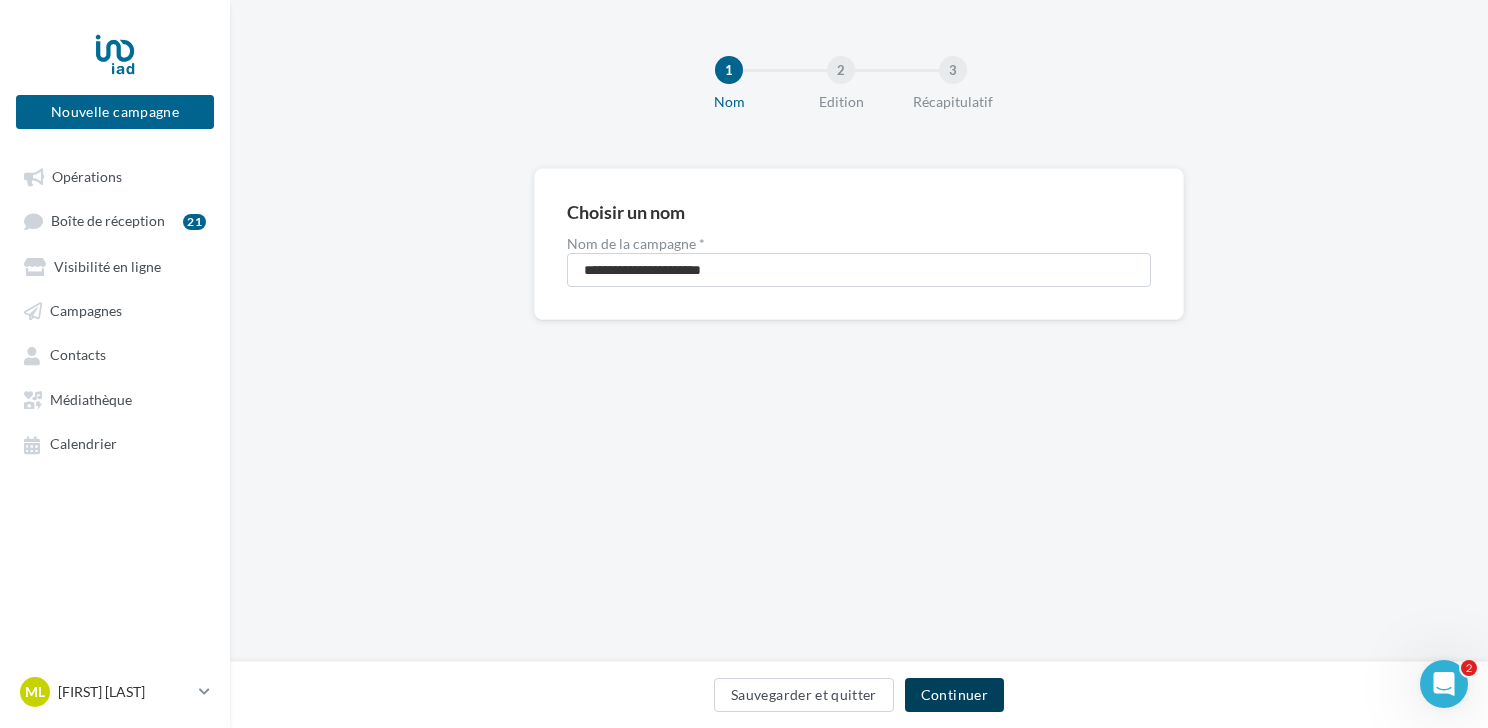 click on "Continuer" at bounding box center (954, 695) 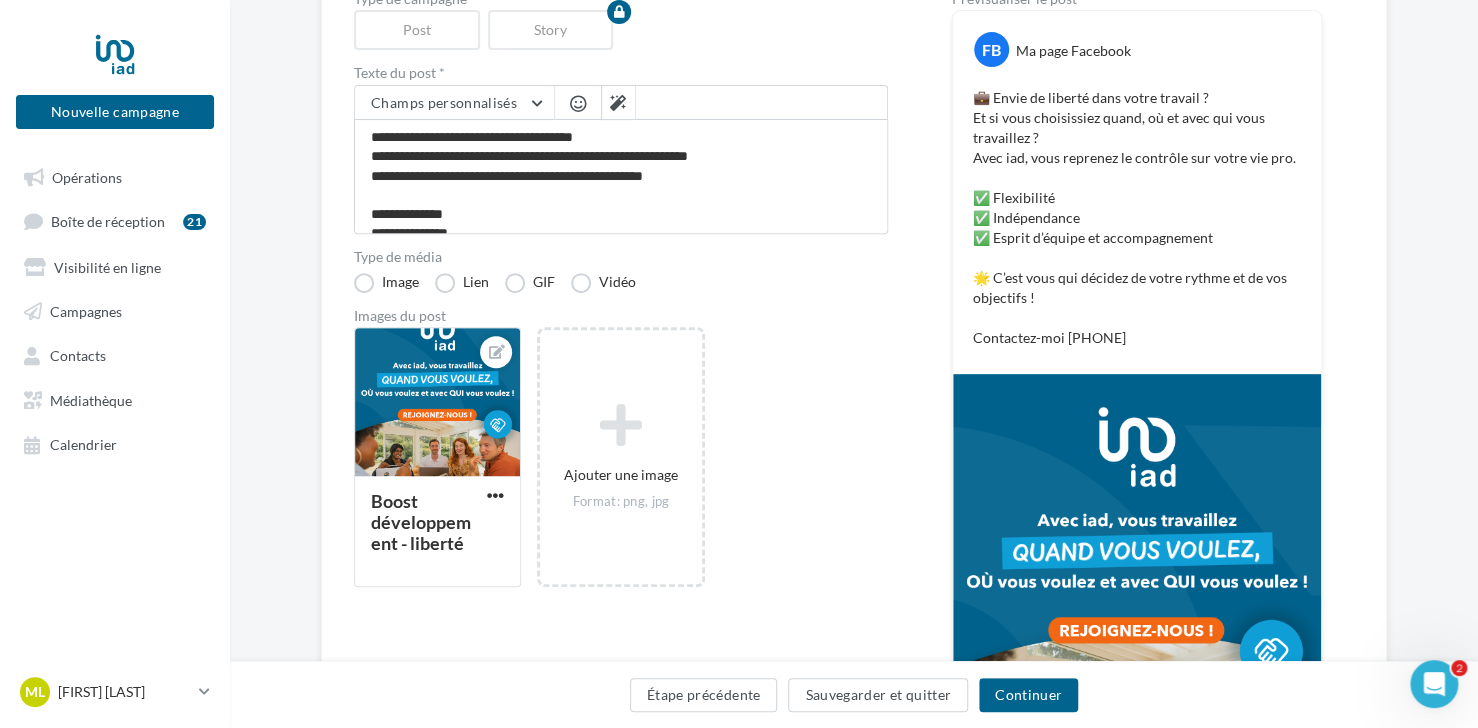 scroll, scrollTop: 244, scrollLeft: 0, axis: vertical 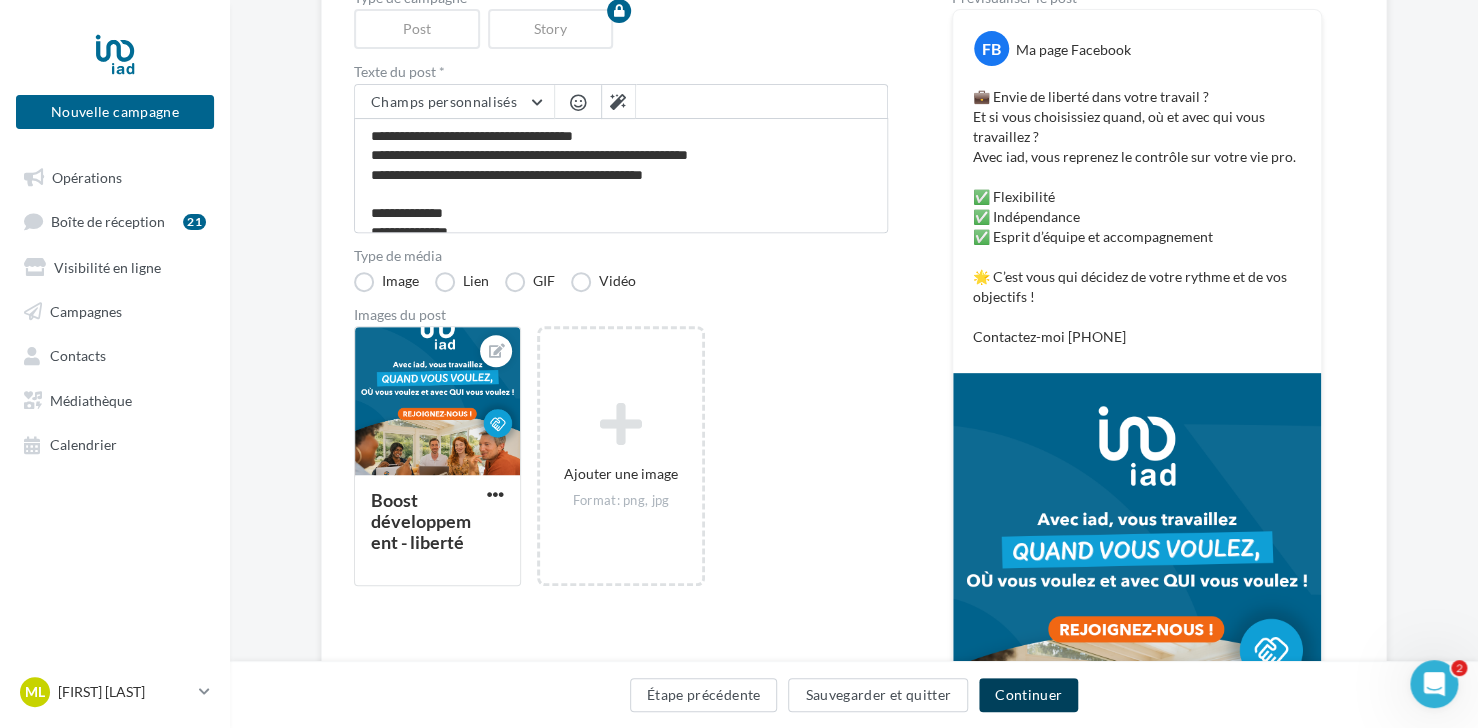 click on "Continuer" at bounding box center (1028, 695) 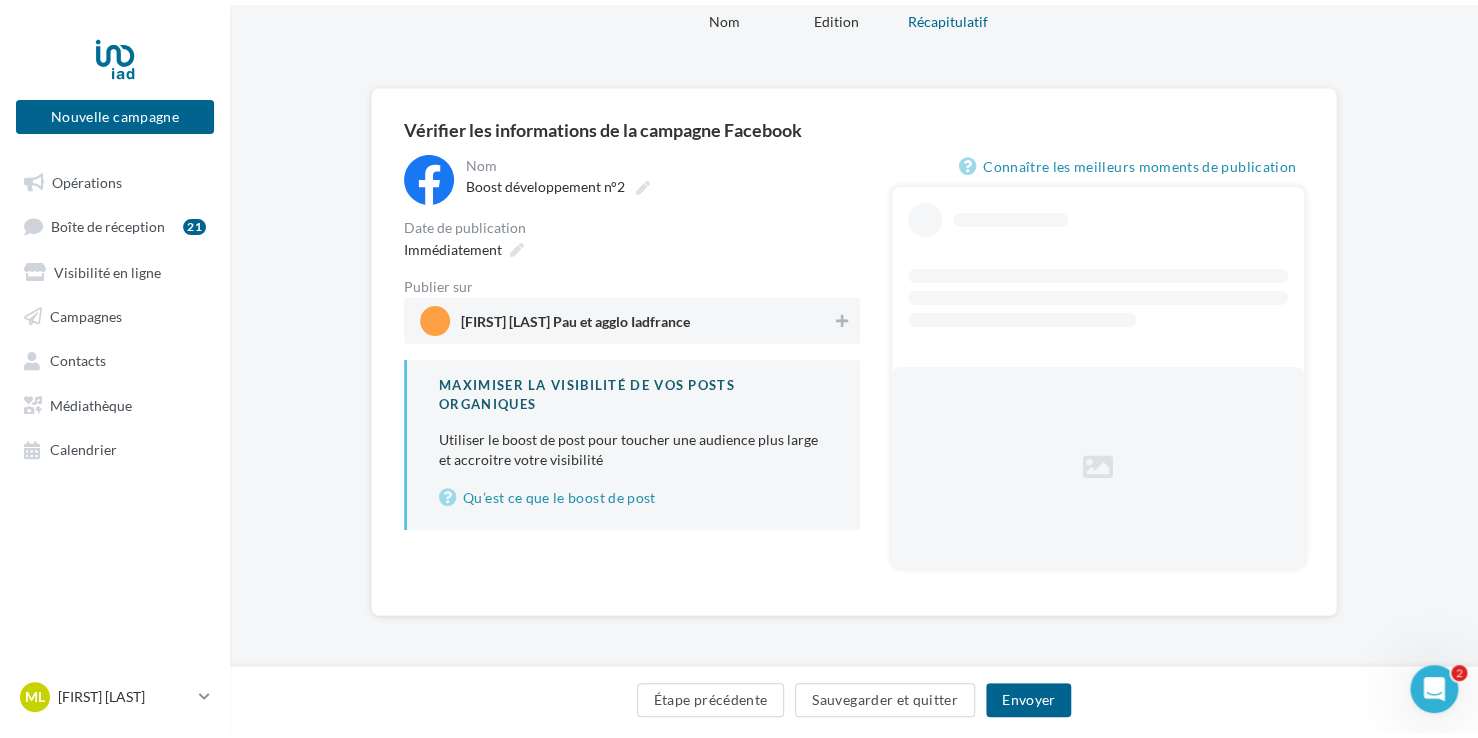scroll, scrollTop: 32, scrollLeft: 0, axis: vertical 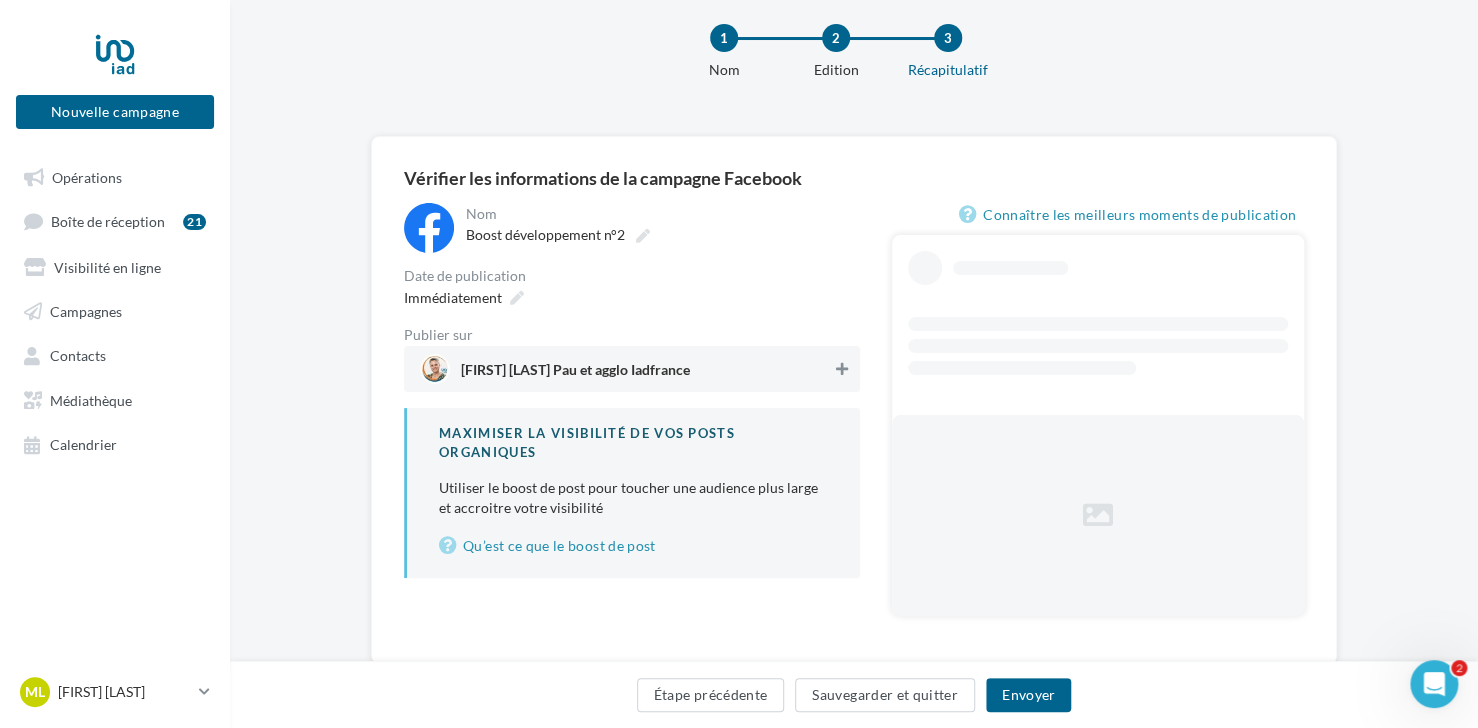 click at bounding box center [842, 369] 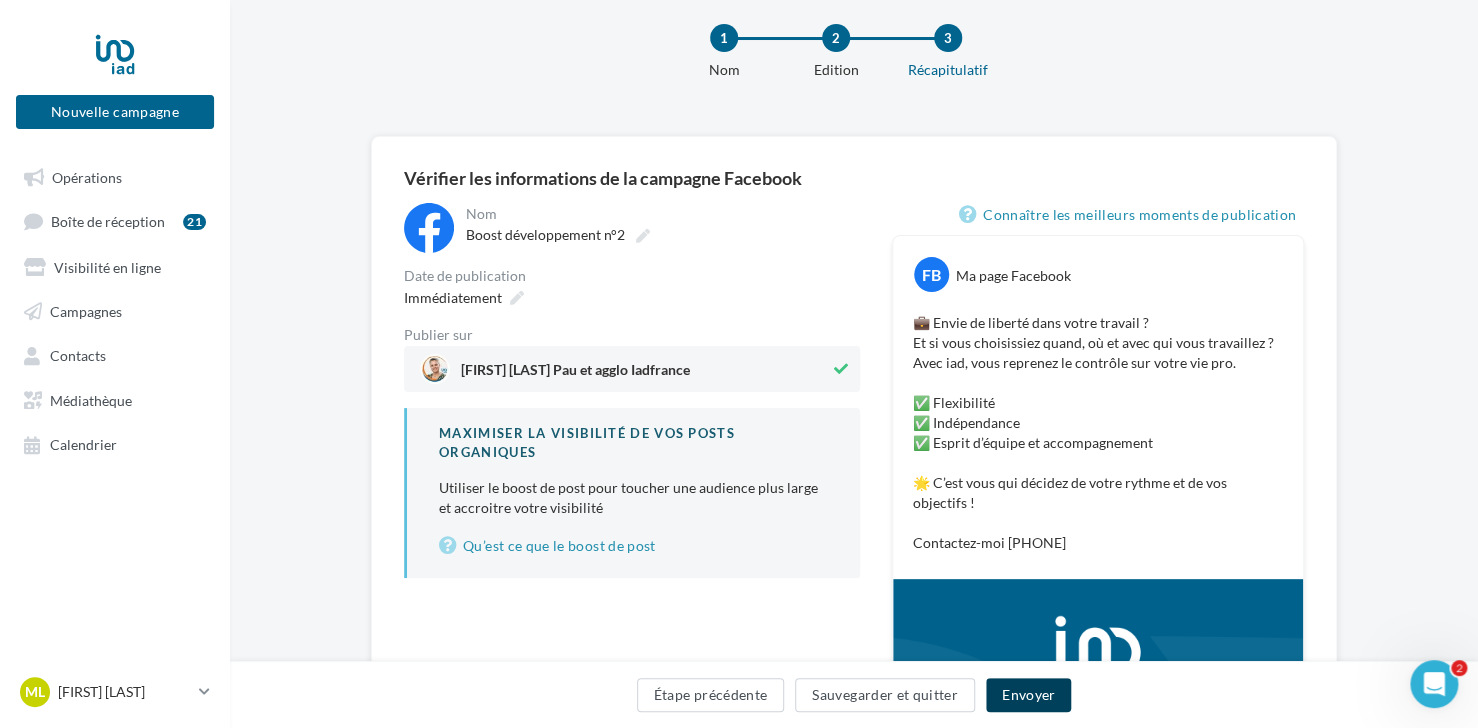 click on "Envoyer" at bounding box center [1028, 695] 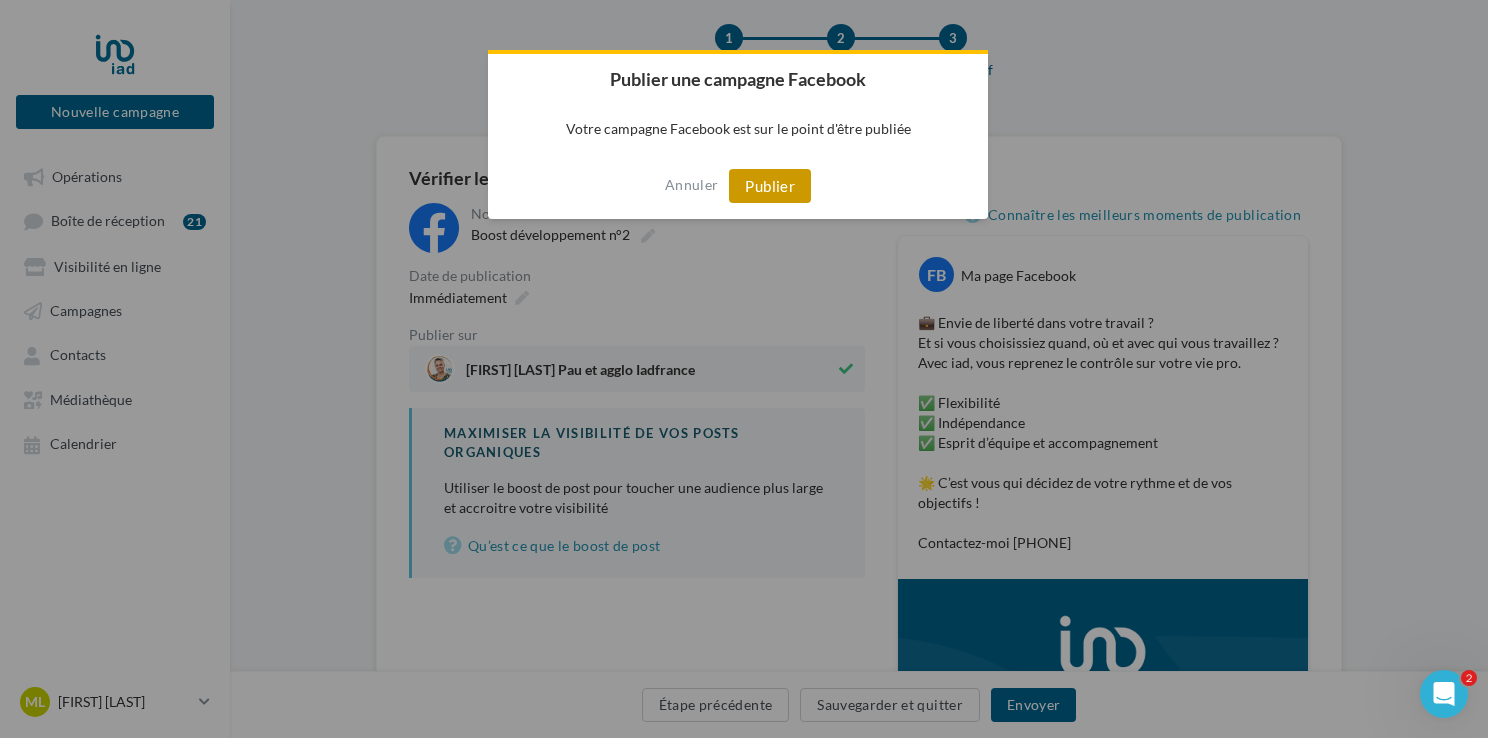 click on "Publier" at bounding box center (770, 186) 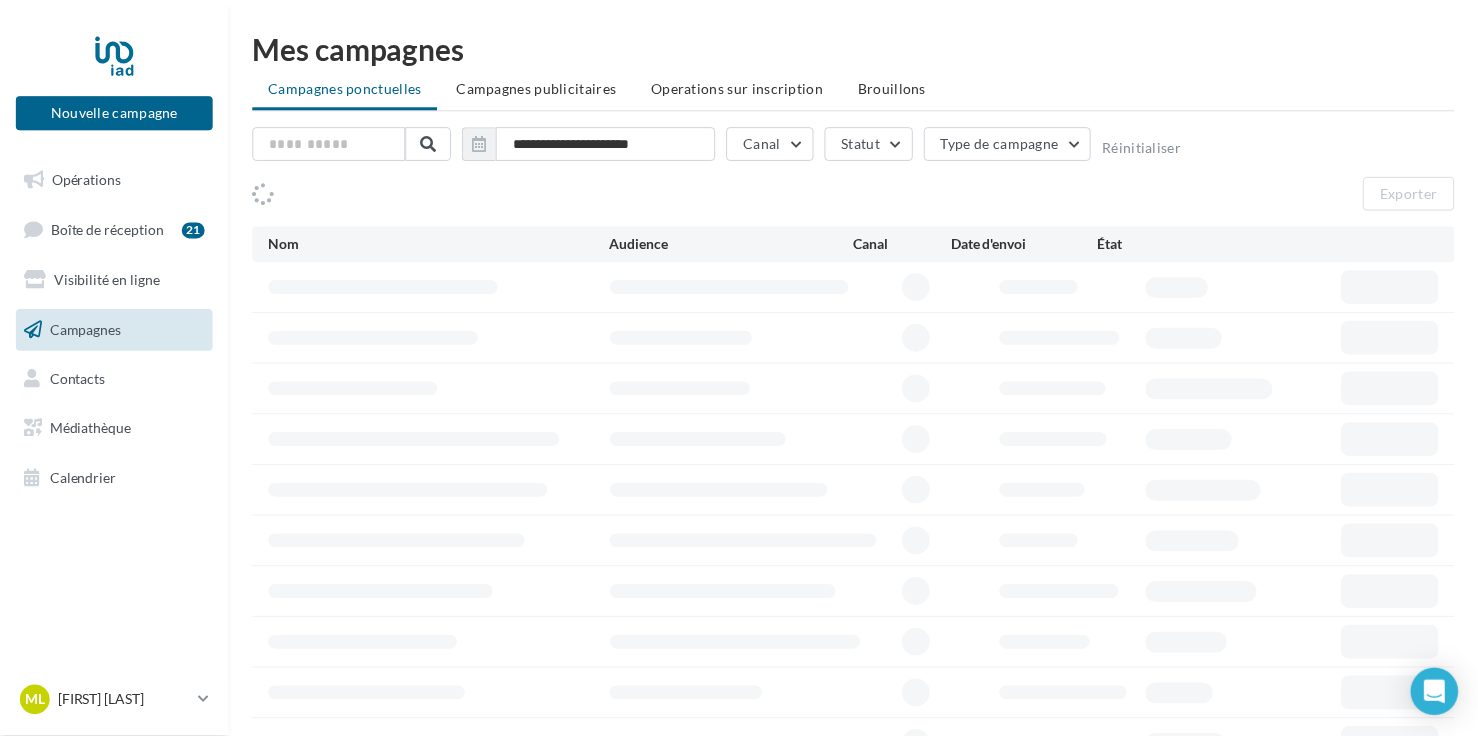 scroll, scrollTop: 0, scrollLeft: 0, axis: both 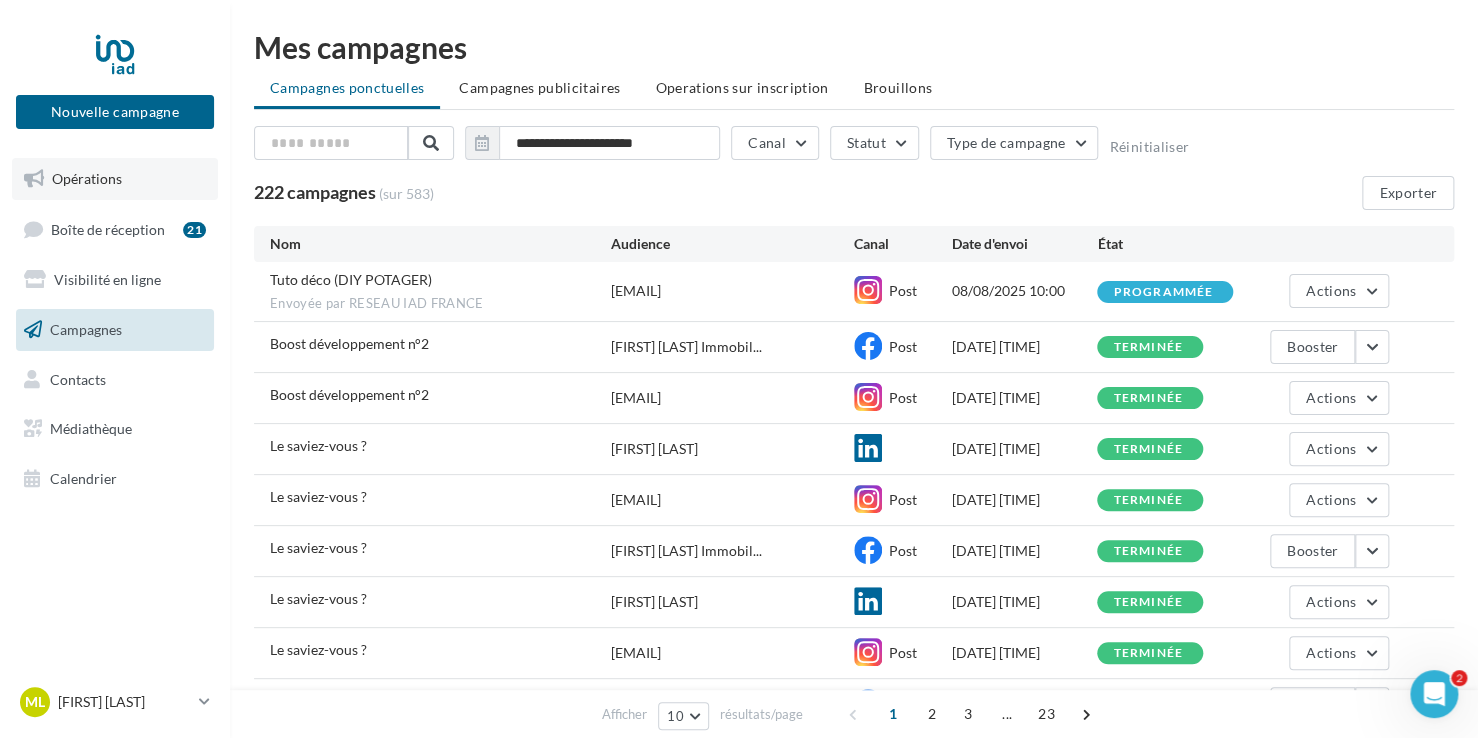 click on "Opérations" at bounding box center (87, 178) 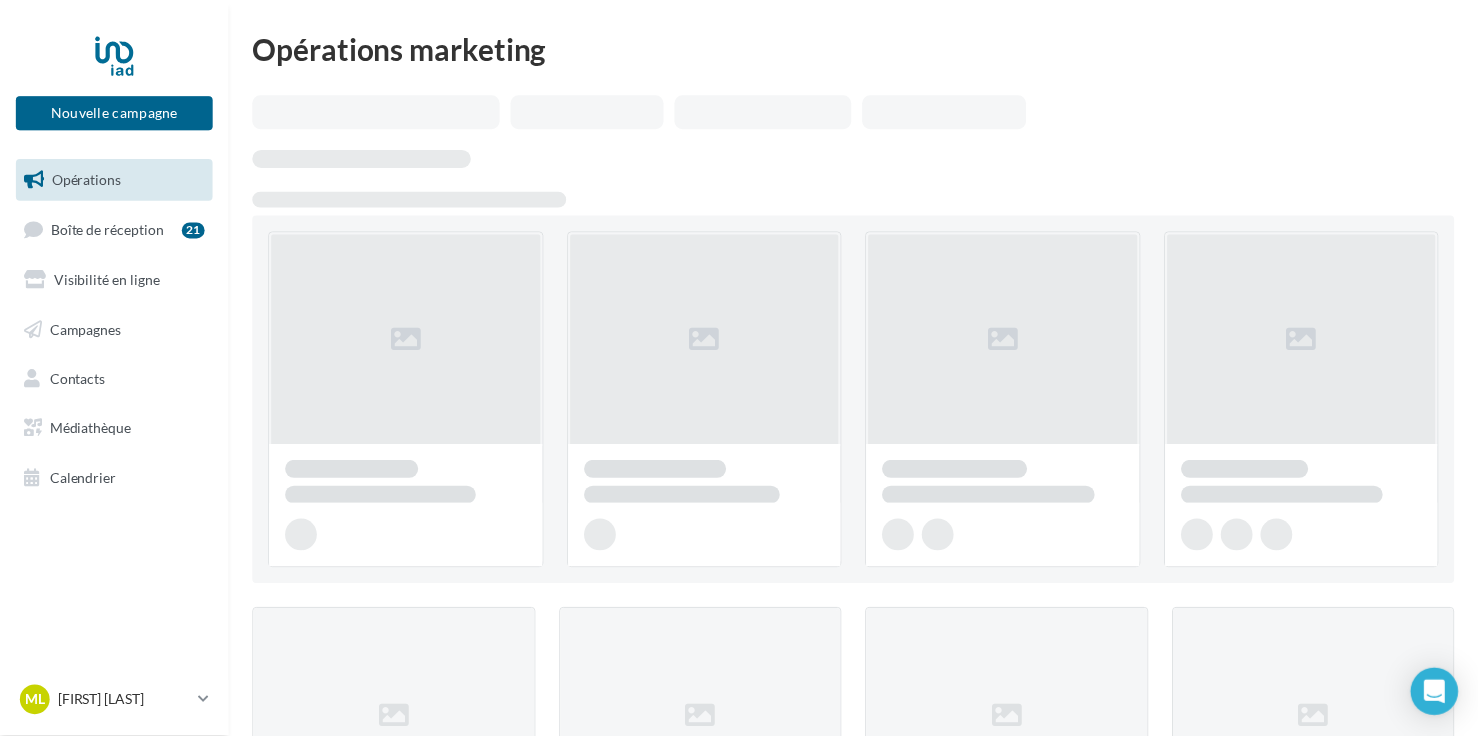 scroll, scrollTop: 0, scrollLeft: 0, axis: both 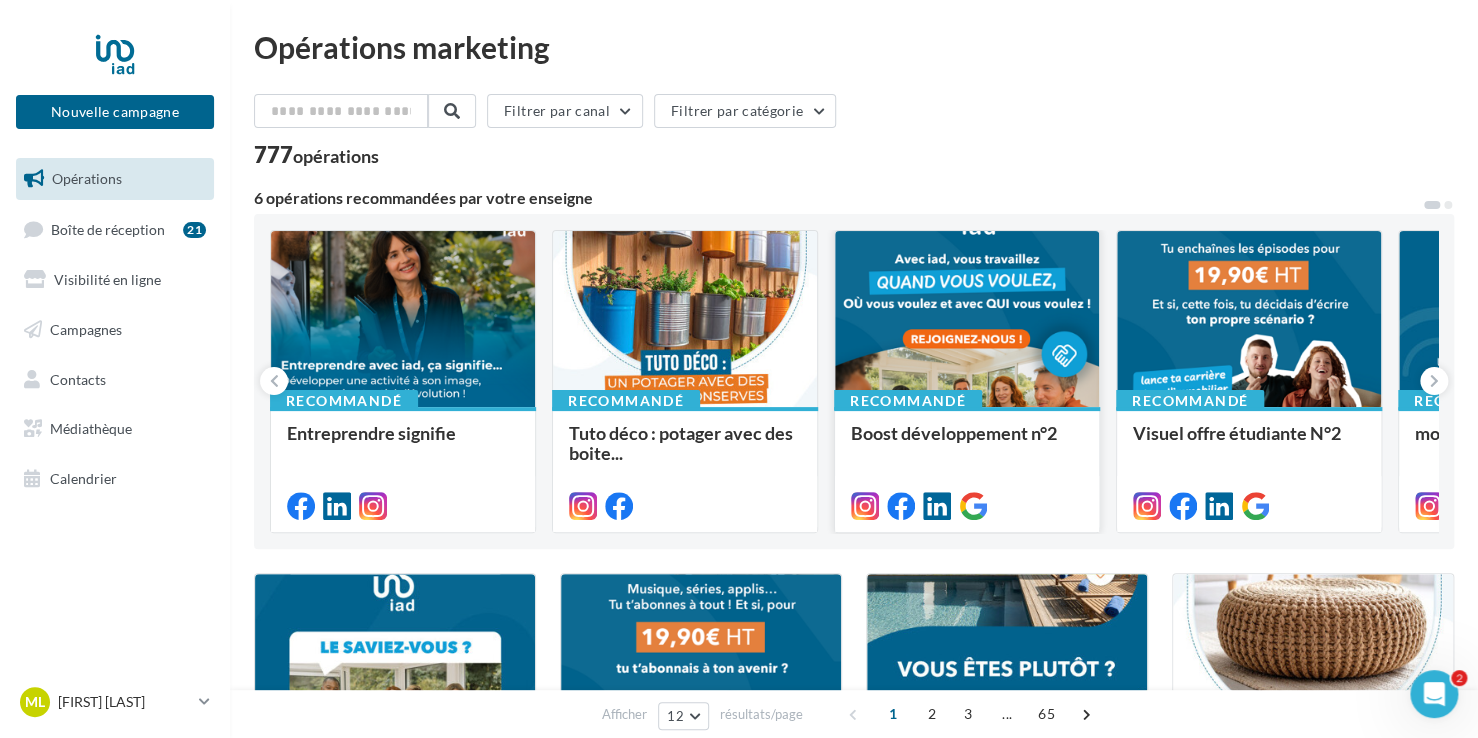 click at bounding box center (967, 320) 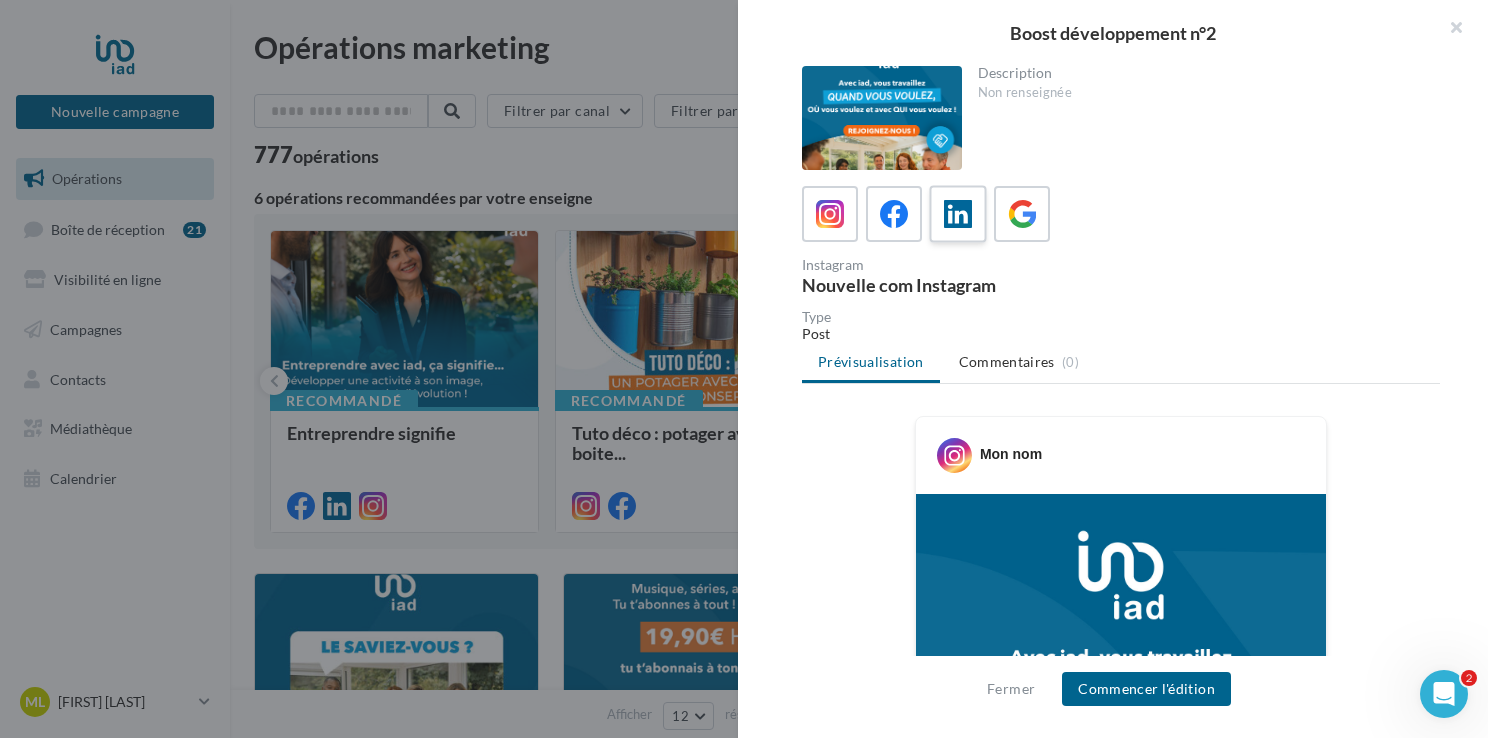 click at bounding box center (958, 214) 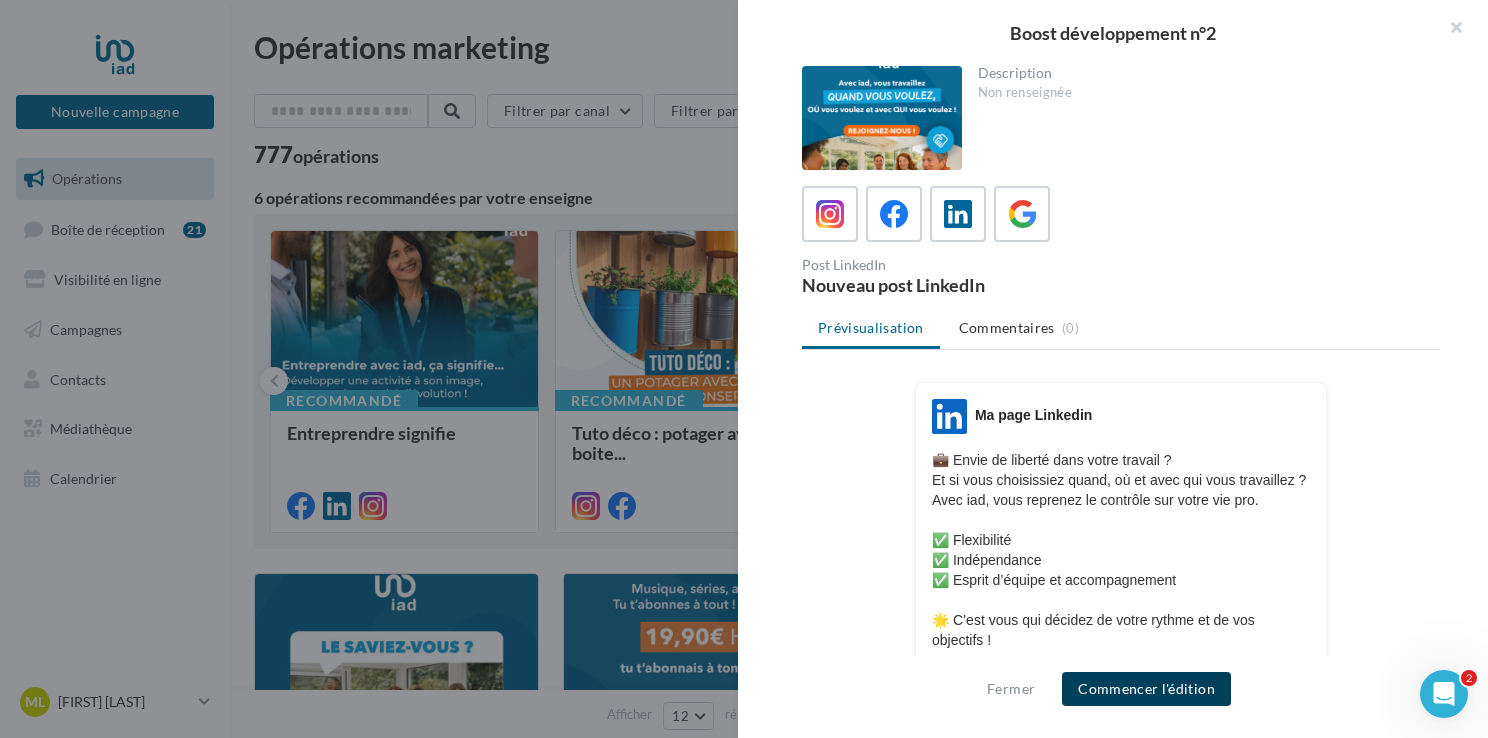 click on "Commencer l'édition" at bounding box center (1146, 689) 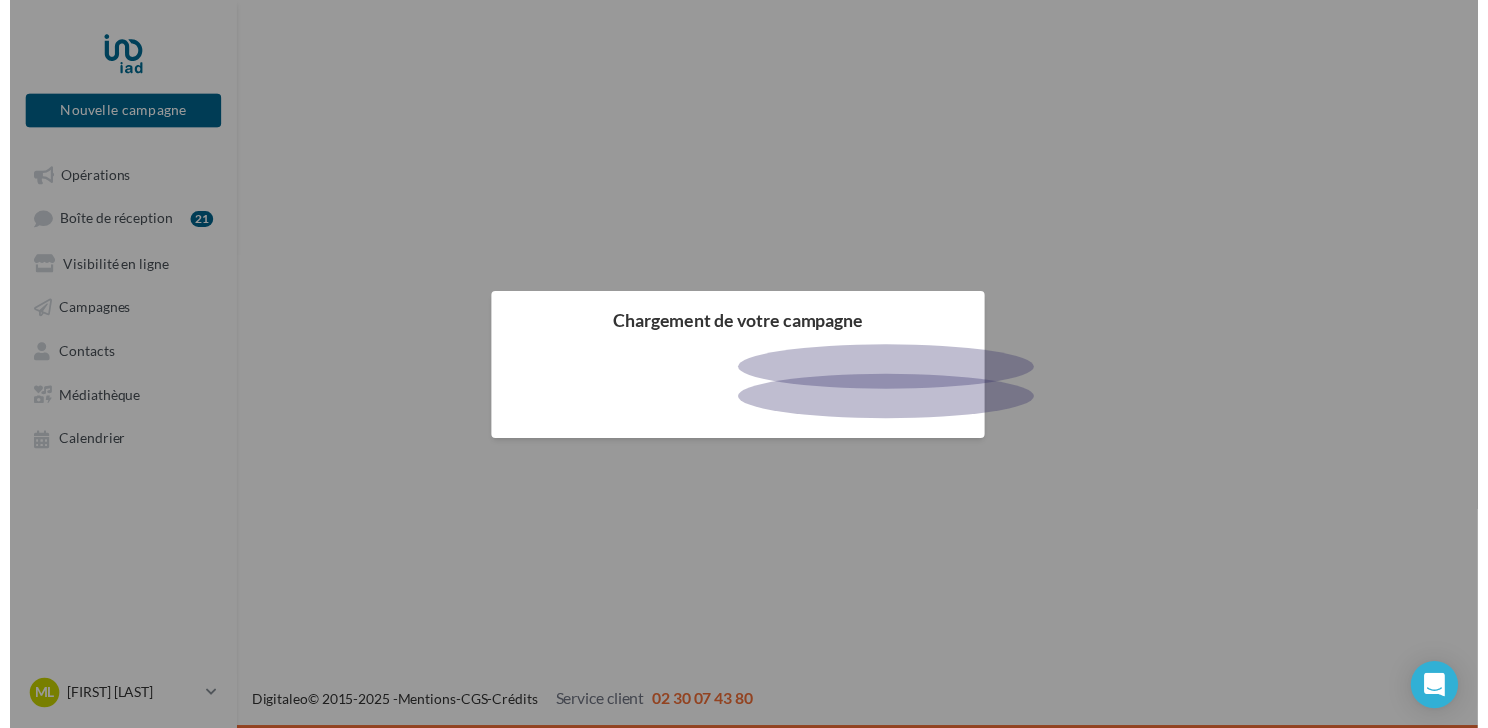 scroll, scrollTop: 0, scrollLeft: 0, axis: both 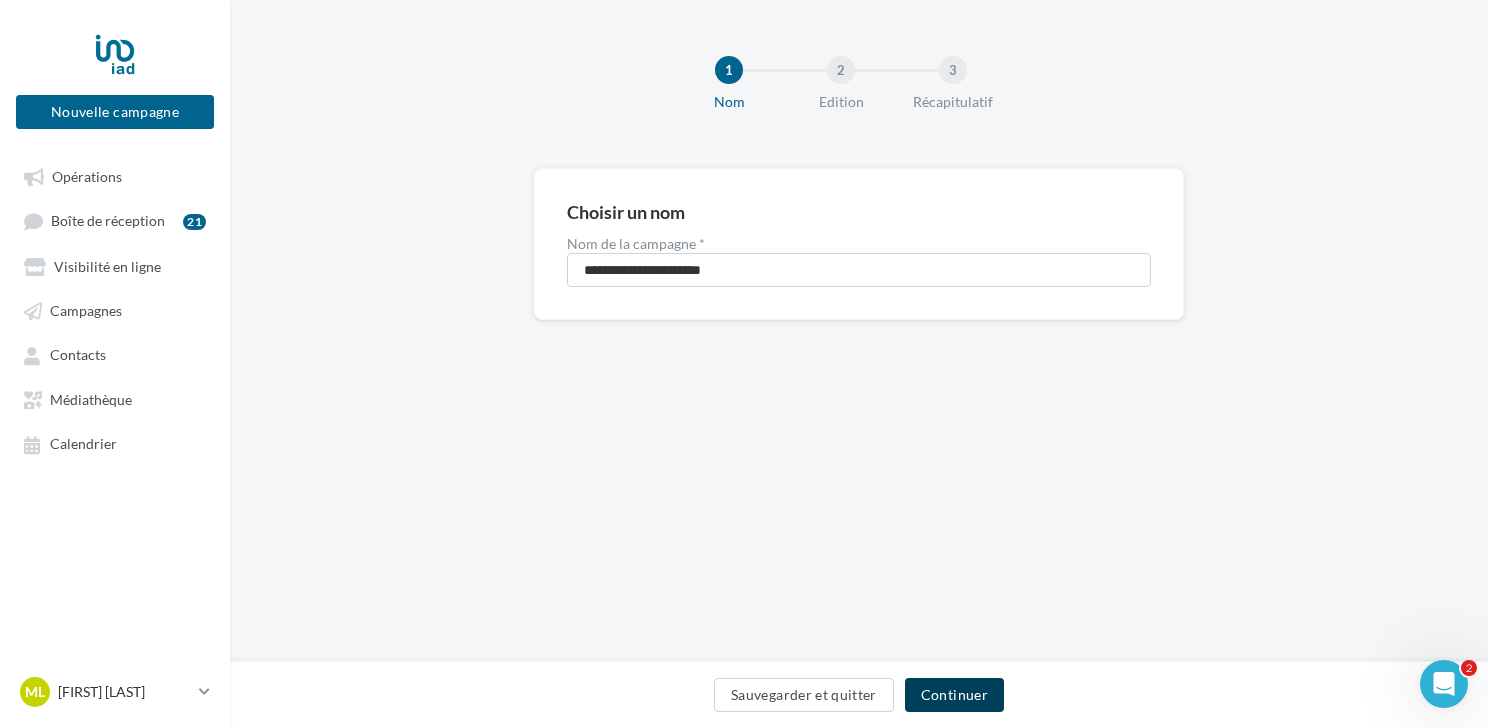 click on "Continuer" at bounding box center [954, 695] 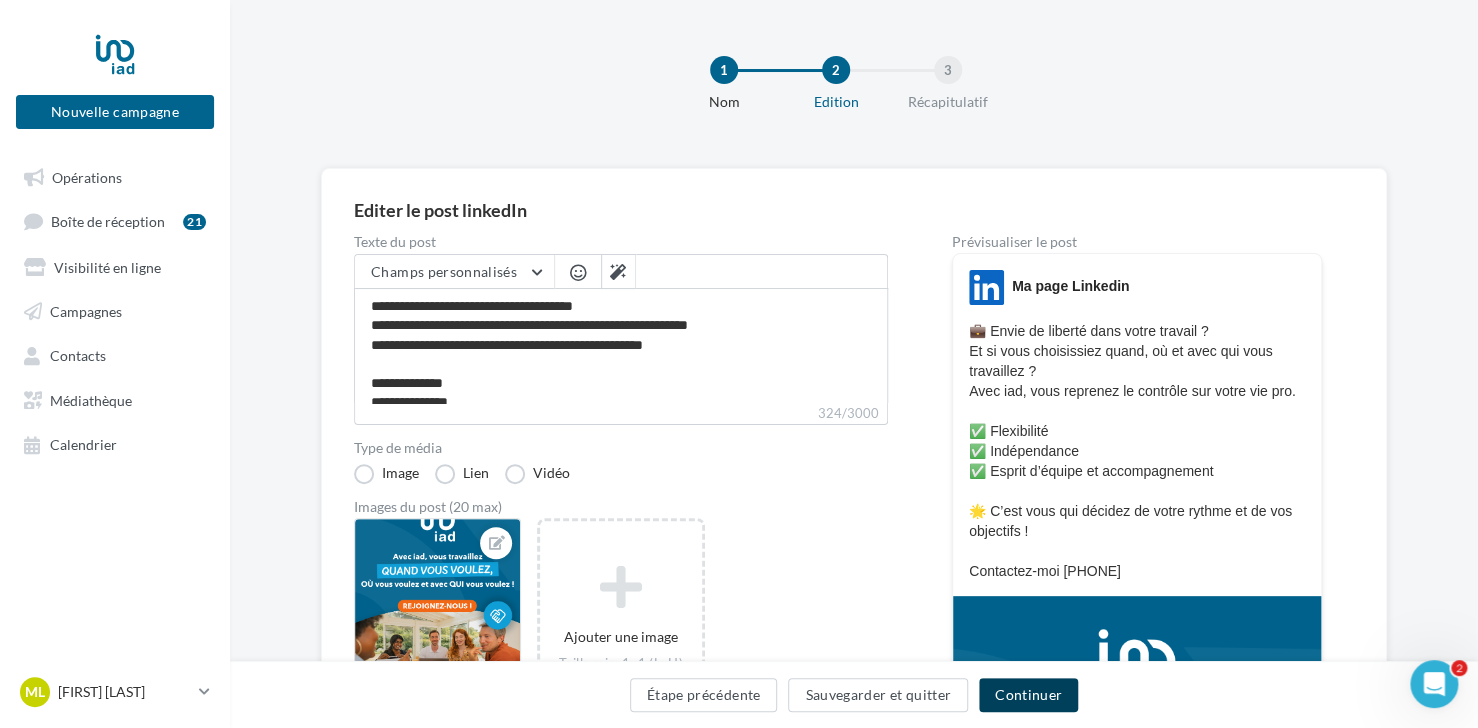 click on "Continuer" at bounding box center (1028, 695) 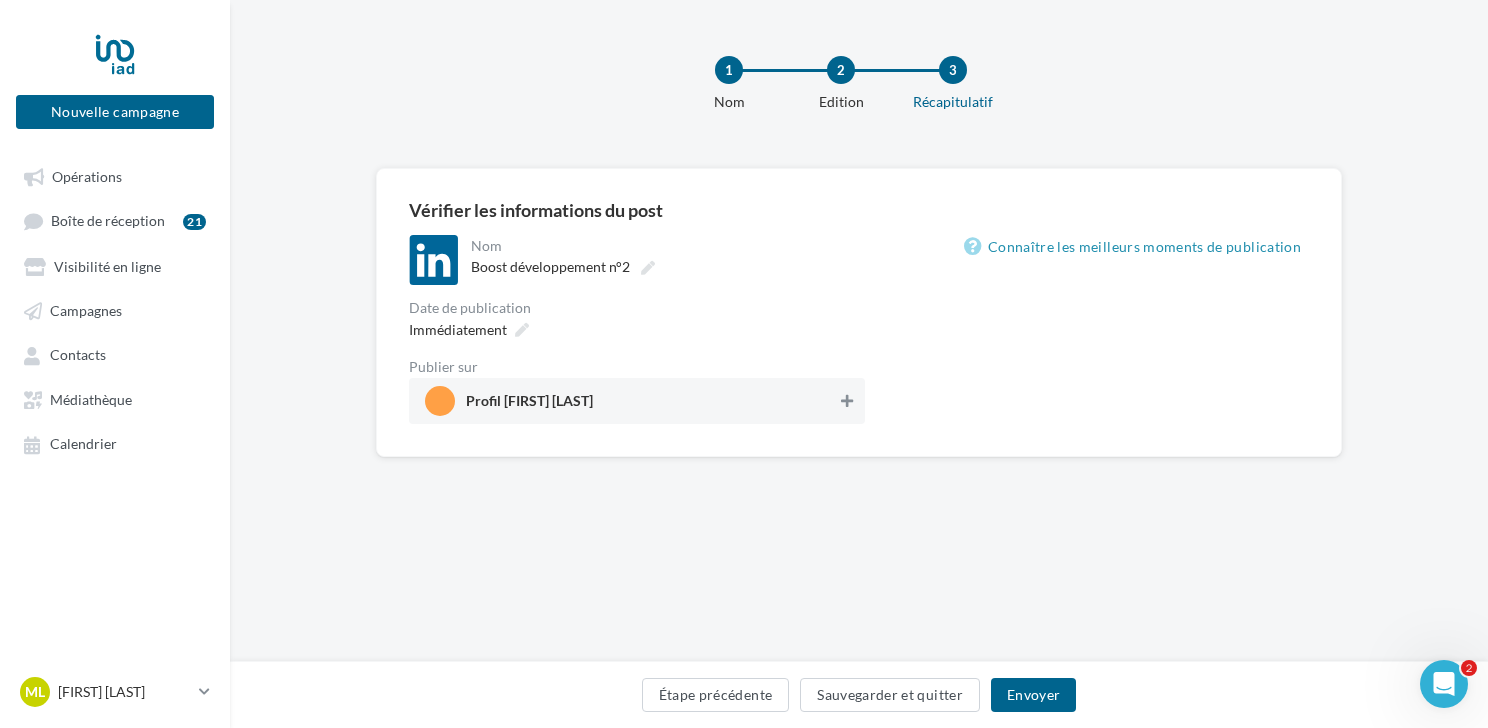 click on "Profil Magali Lacourrège" at bounding box center (631, 401) 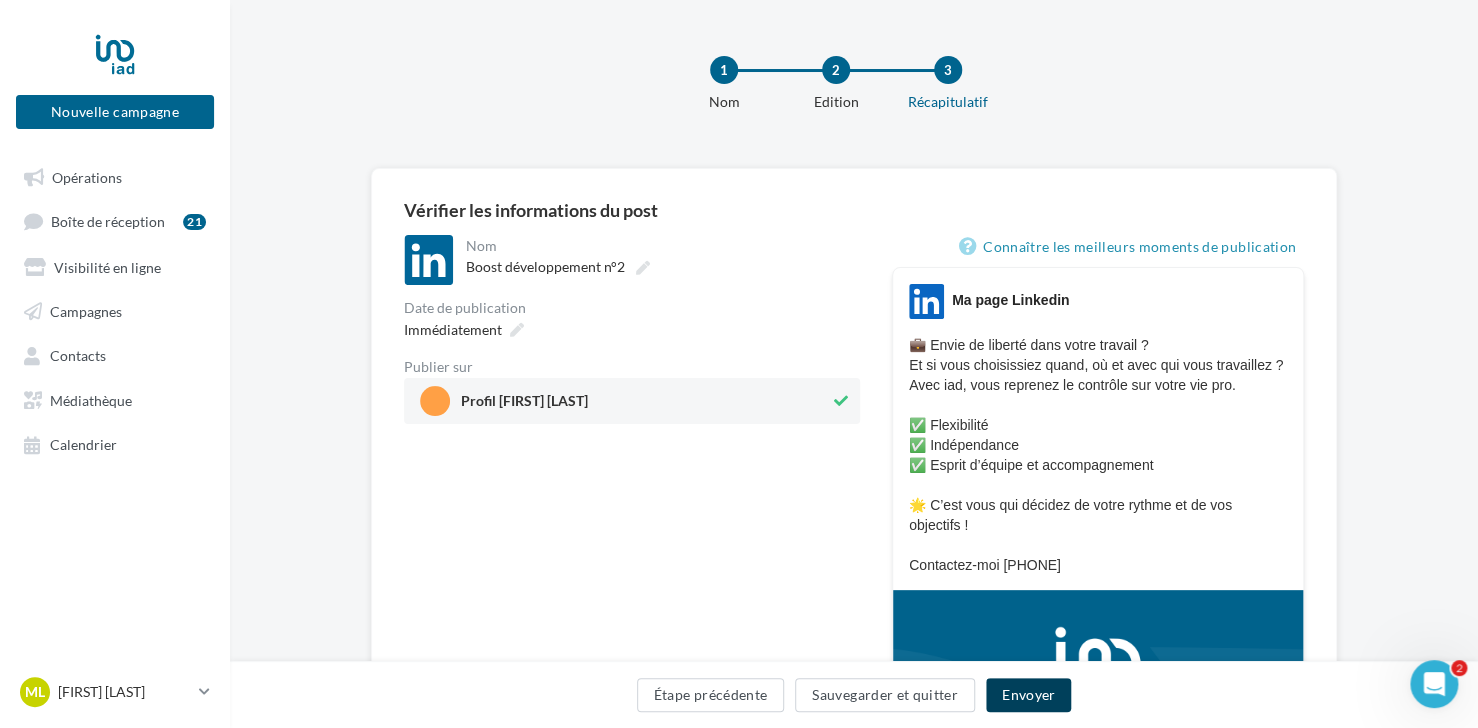click on "Envoyer" at bounding box center (1028, 695) 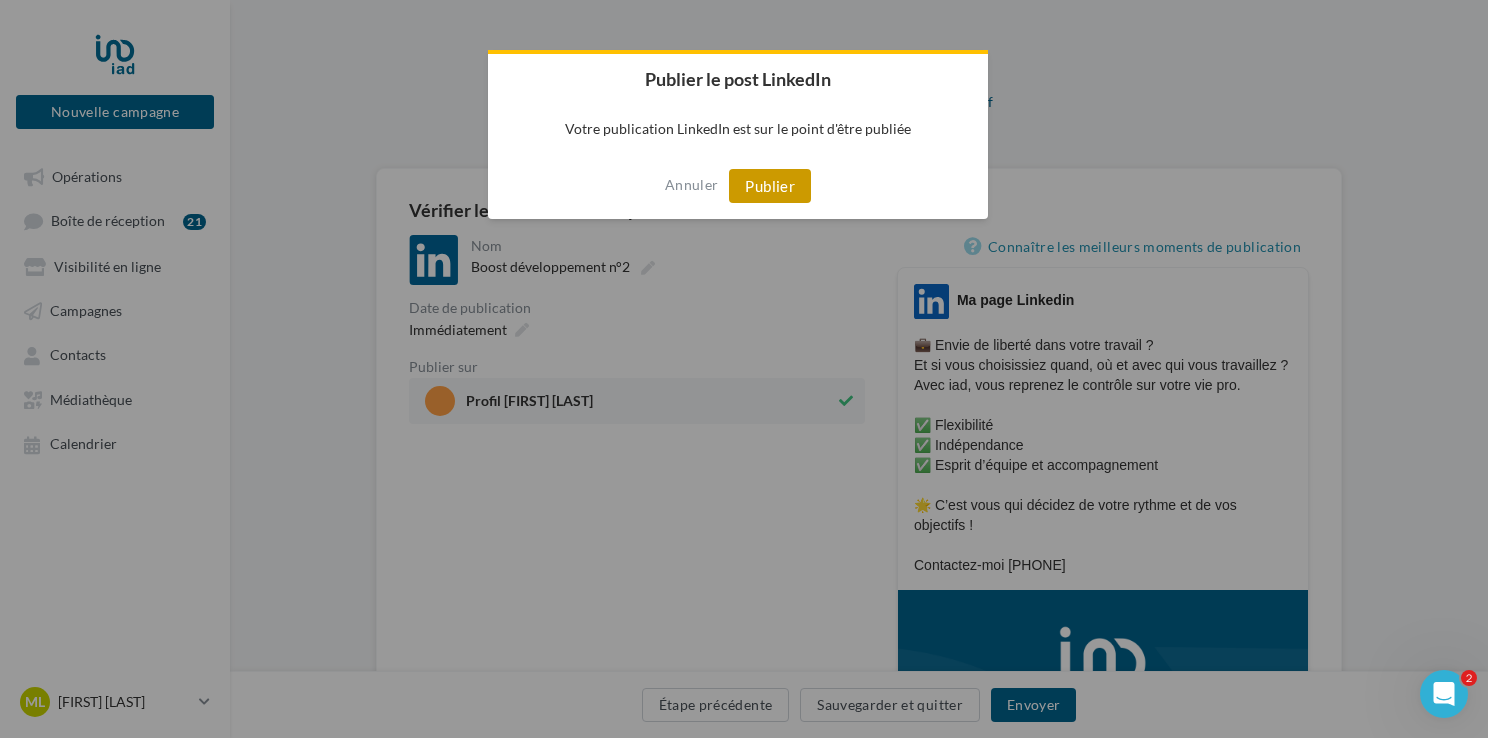 click on "Publier" at bounding box center (770, 186) 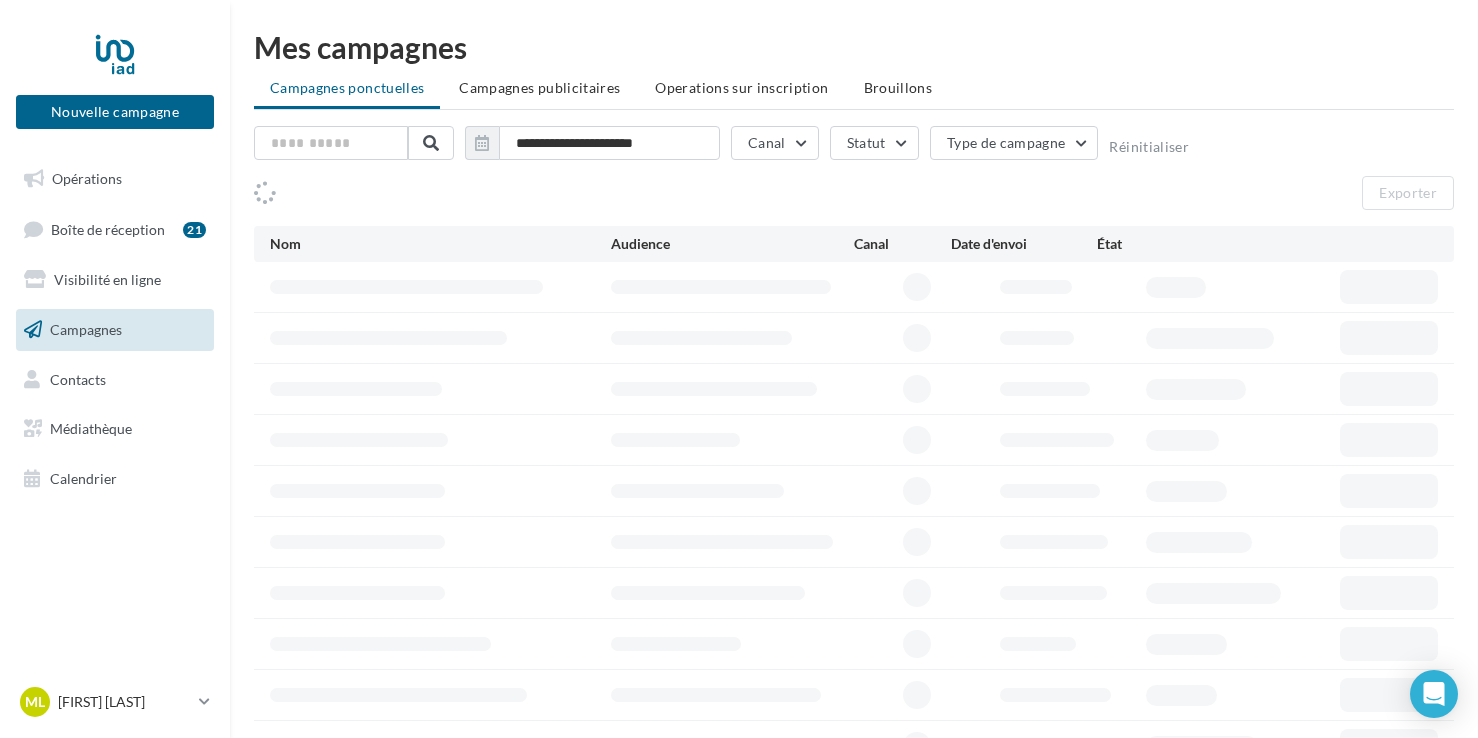 scroll, scrollTop: 0, scrollLeft: 0, axis: both 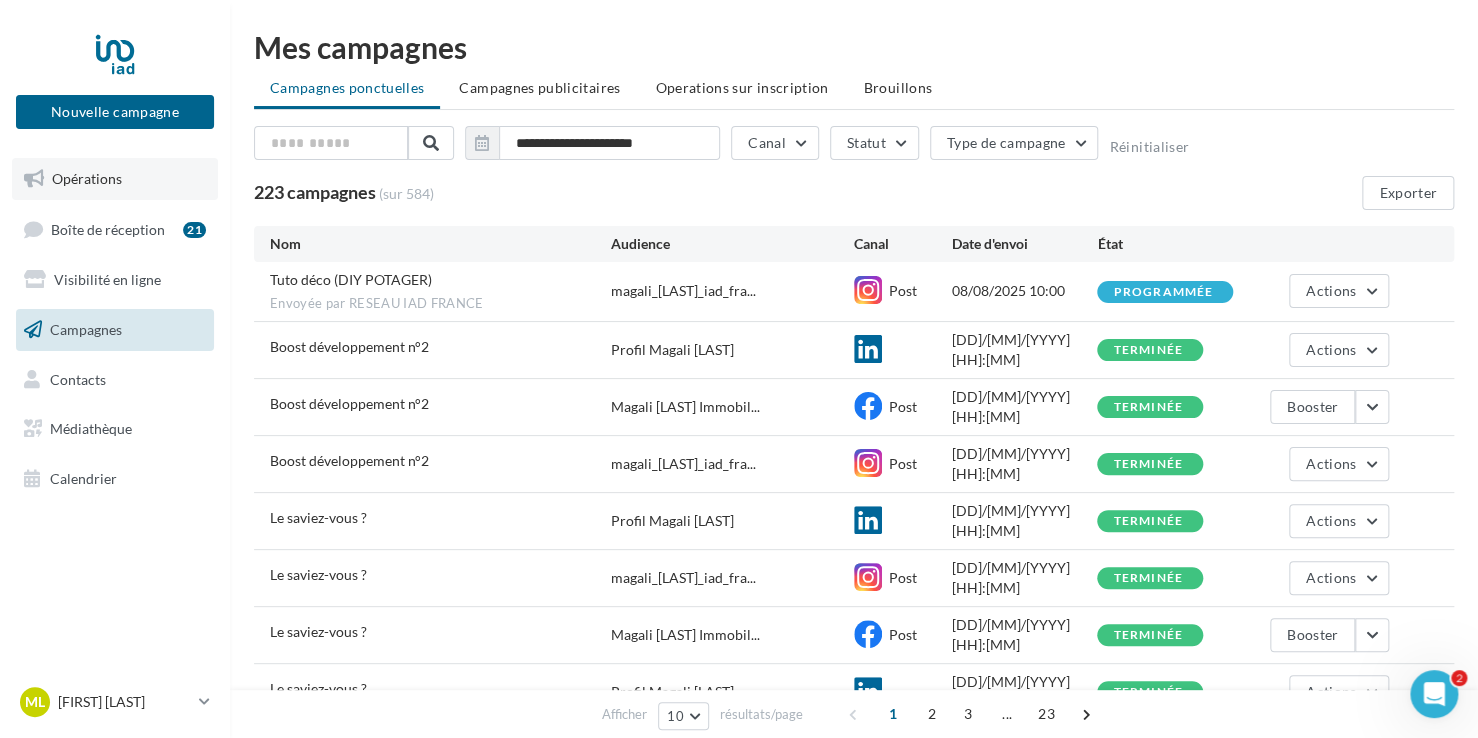 click on "Opérations" at bounding box center (87, 178) 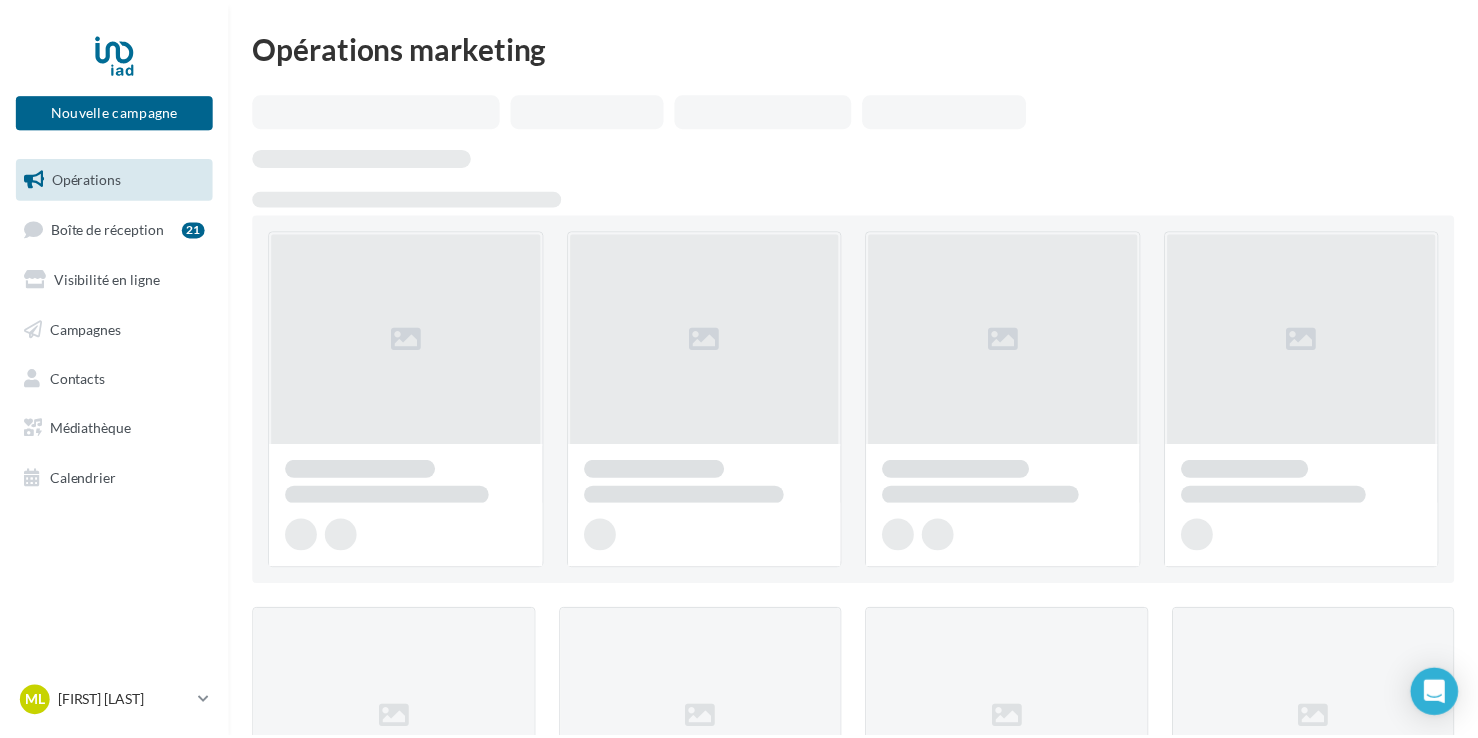 scroll, scrollTop: 0, scrollLeft: 0, axis: both 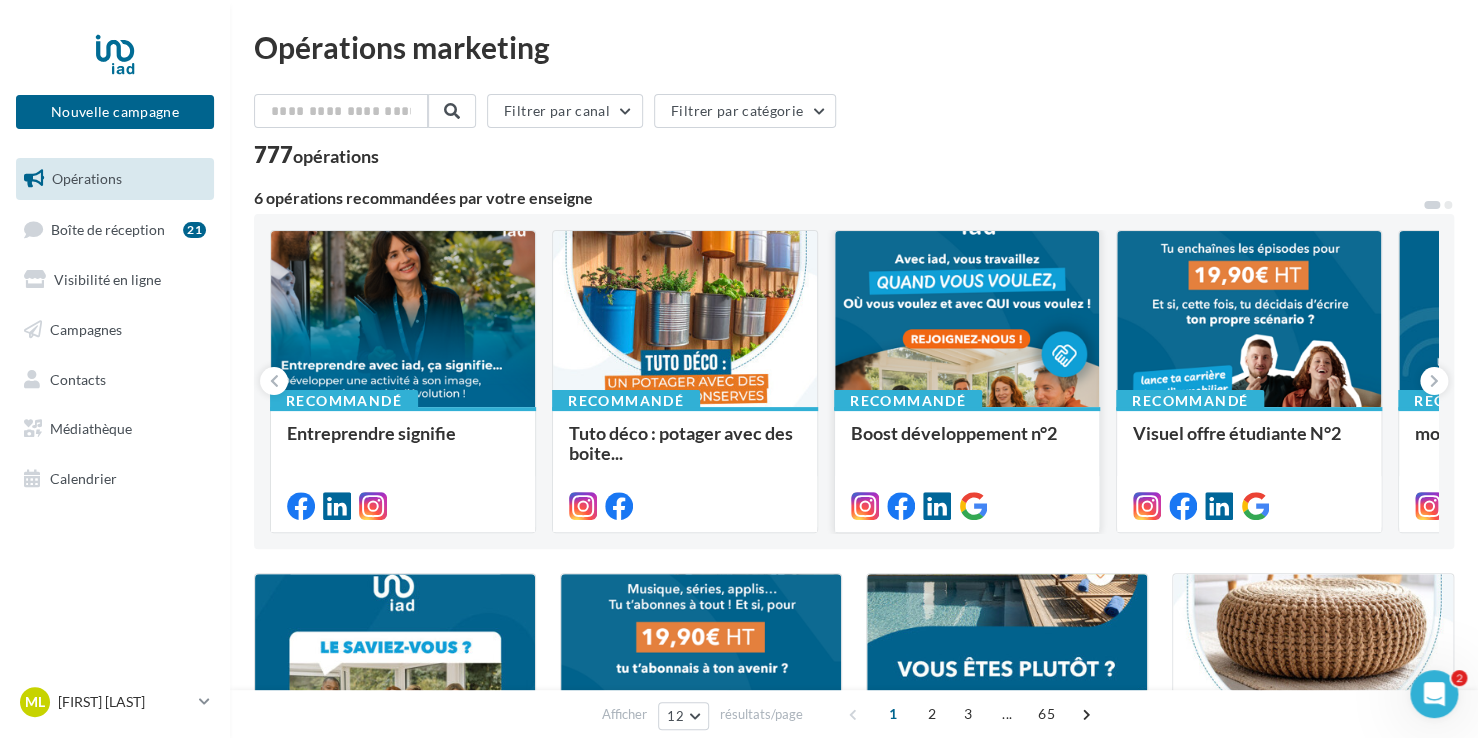 click at bounding box center [967, 320] 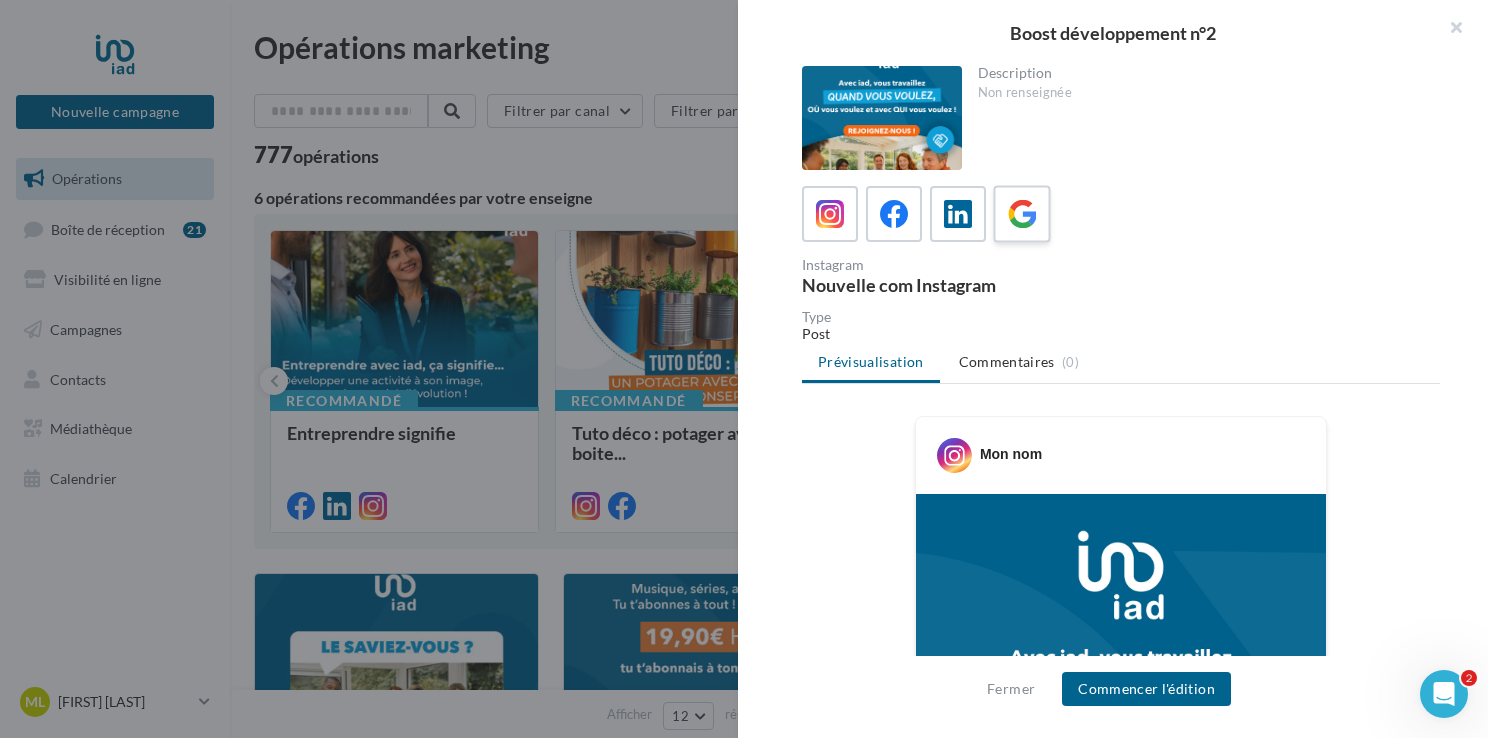 click at bounding box center (1022, 214) 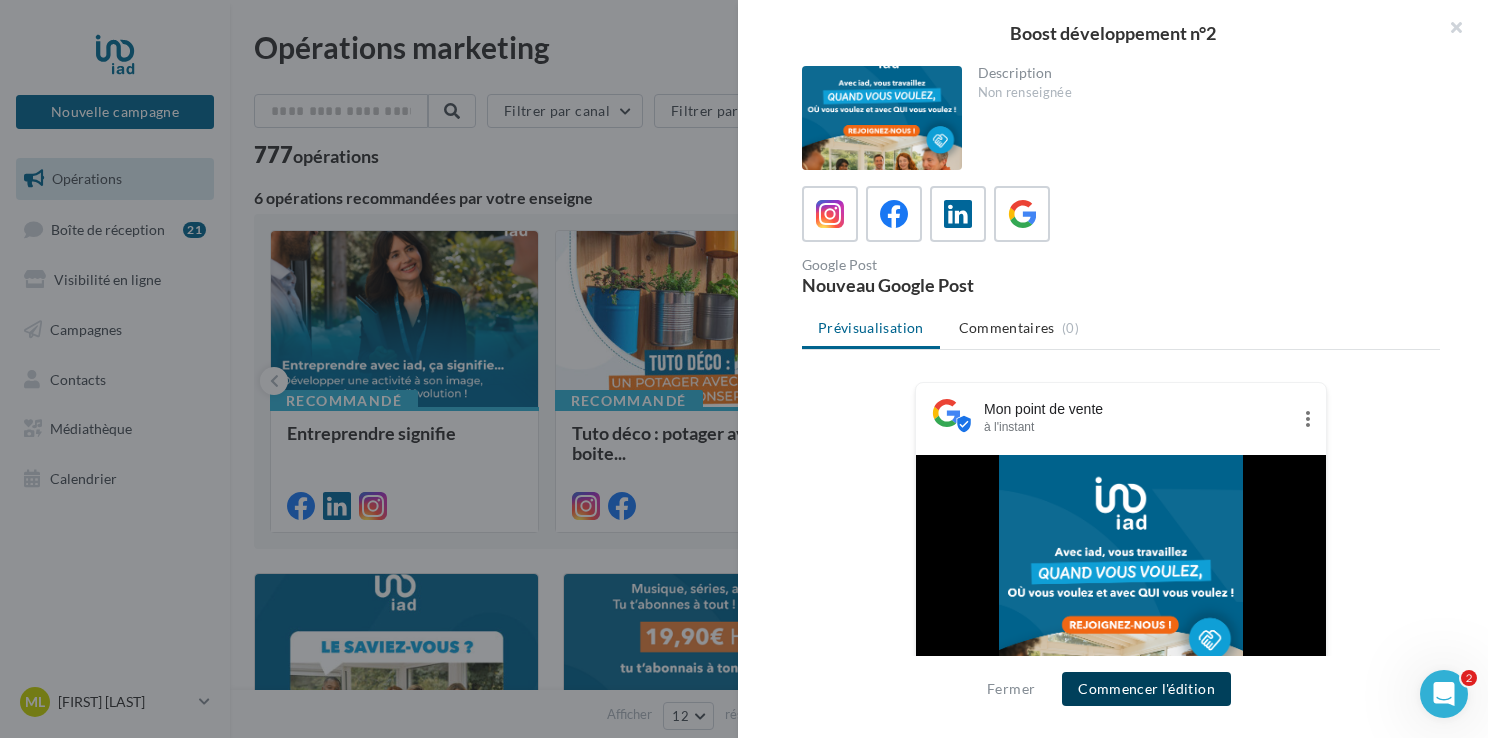 click on "Commencer l'édition" at bounding box center (1146, 689) 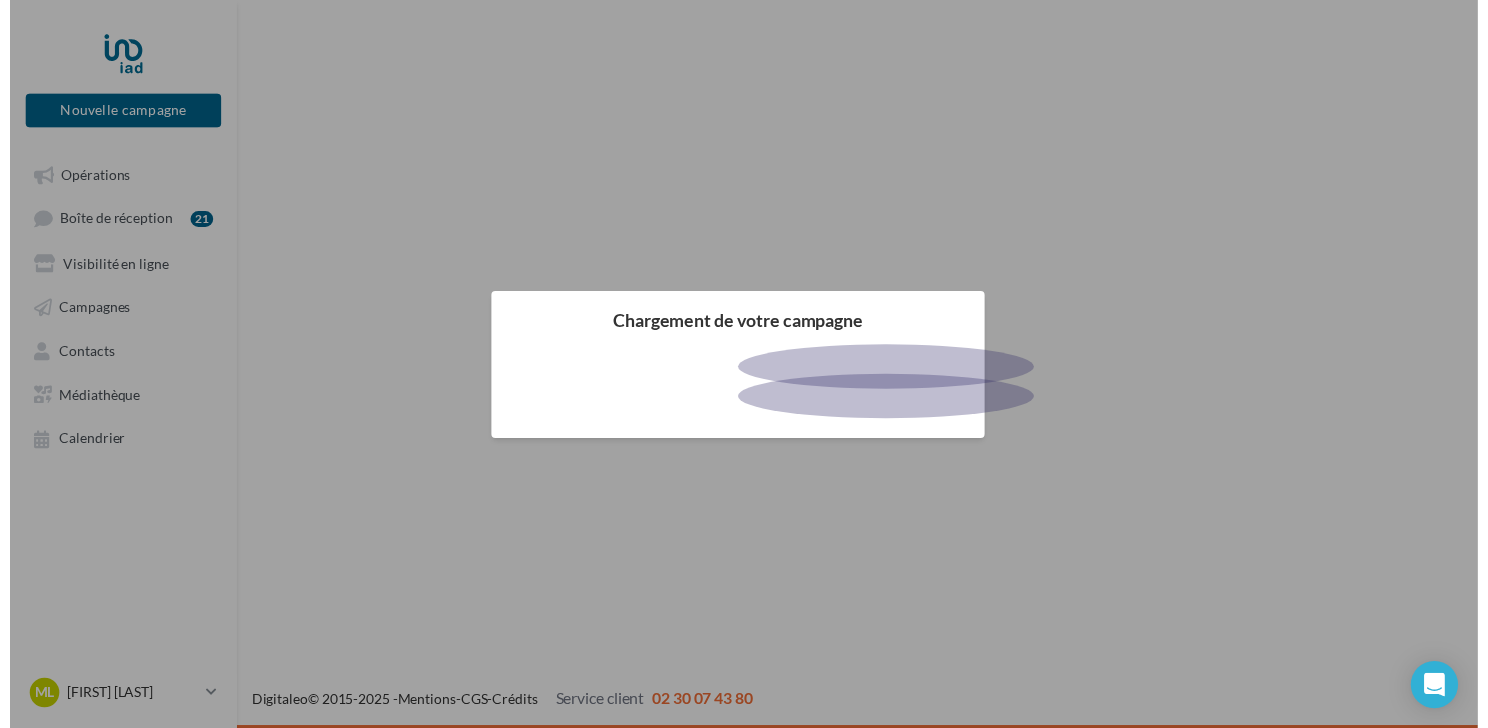 scroll, scrollTop: 0, scrollLeft: 0, axis: both 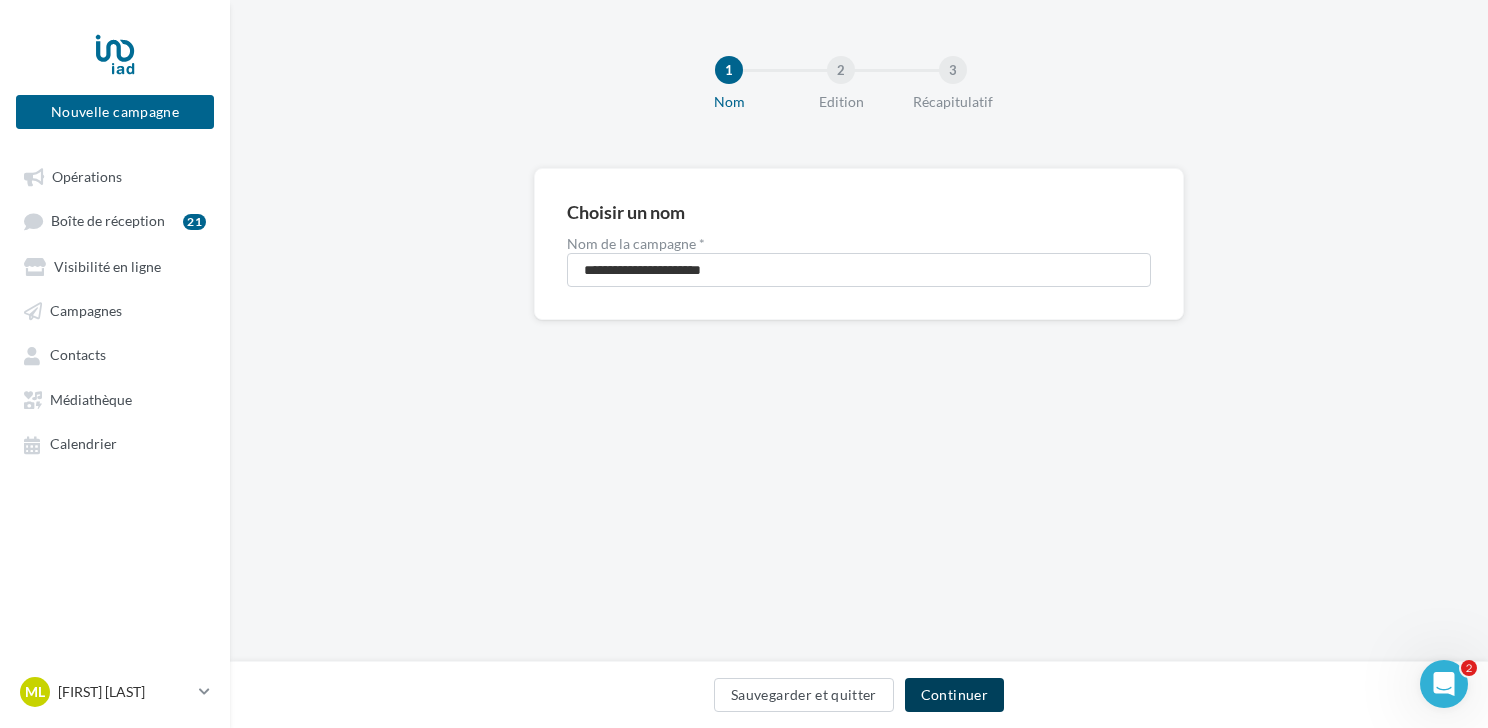 click on "Continuer" at bounding box center (954, 695) 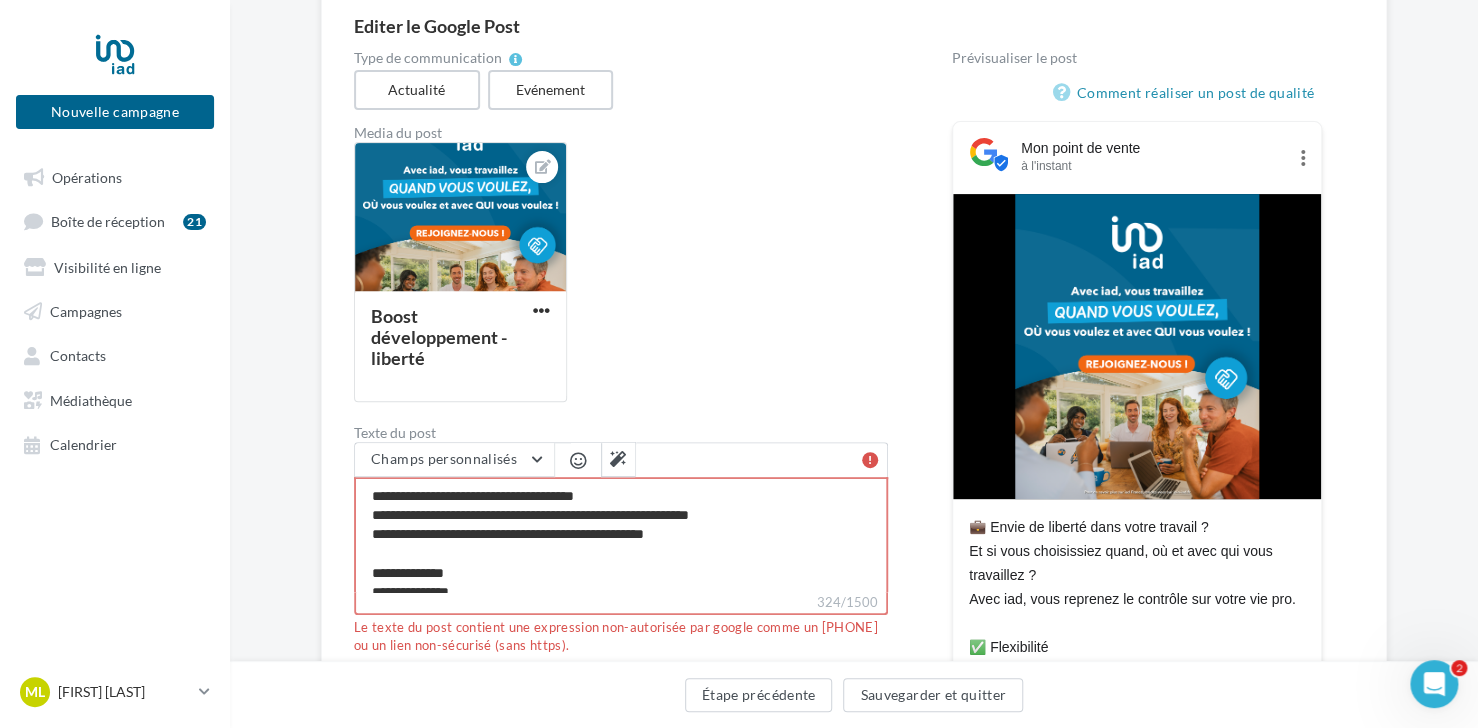 scroll, scrollTop: 187, scrollLeft: 0, axis: vertical 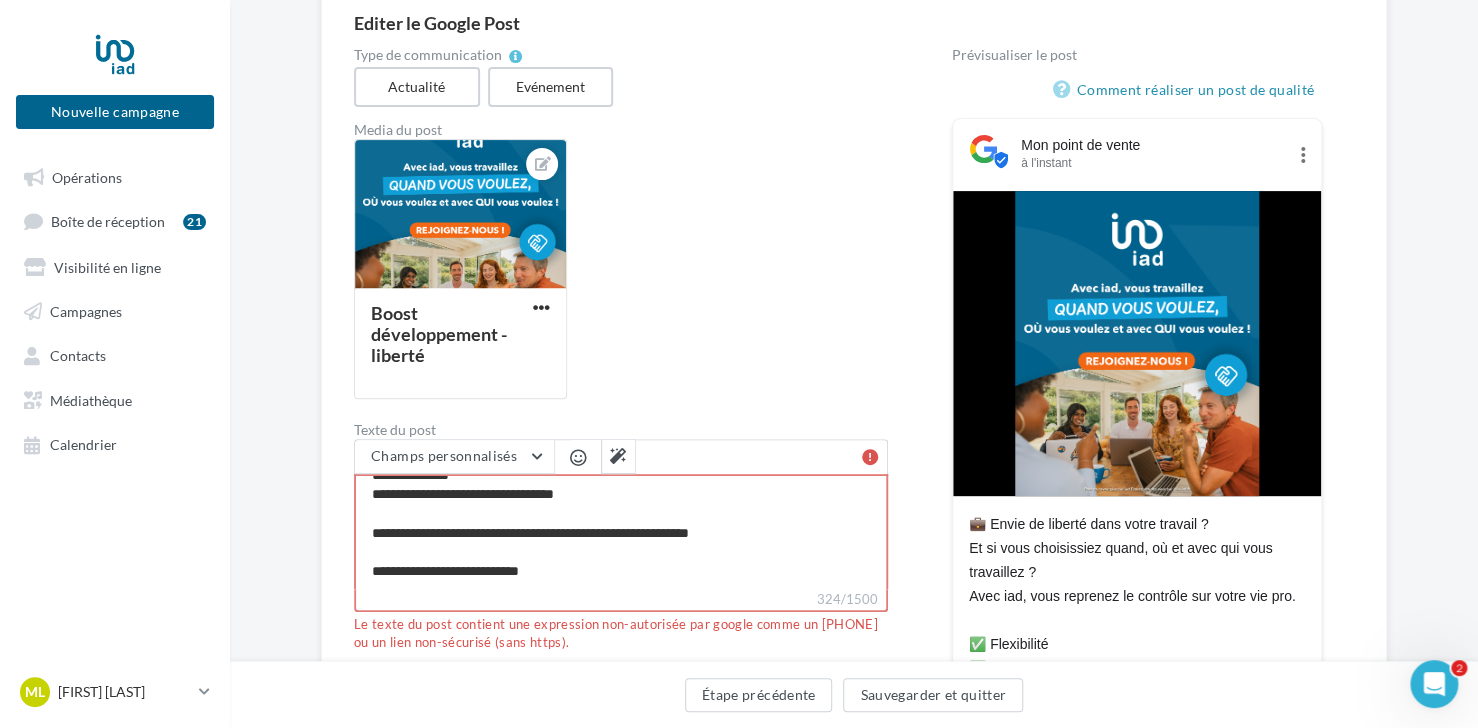 click on "**********" at bounding box center (621, 531) 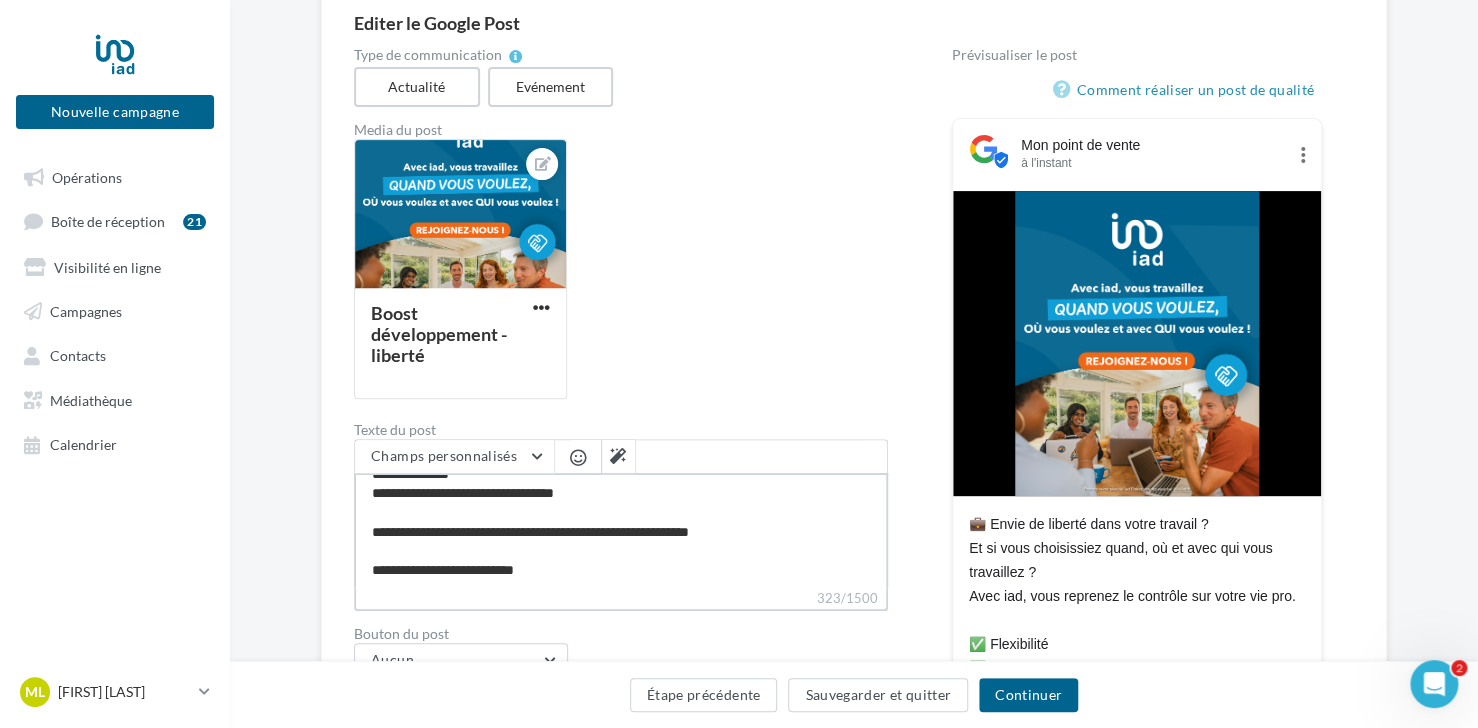 type on "**********" 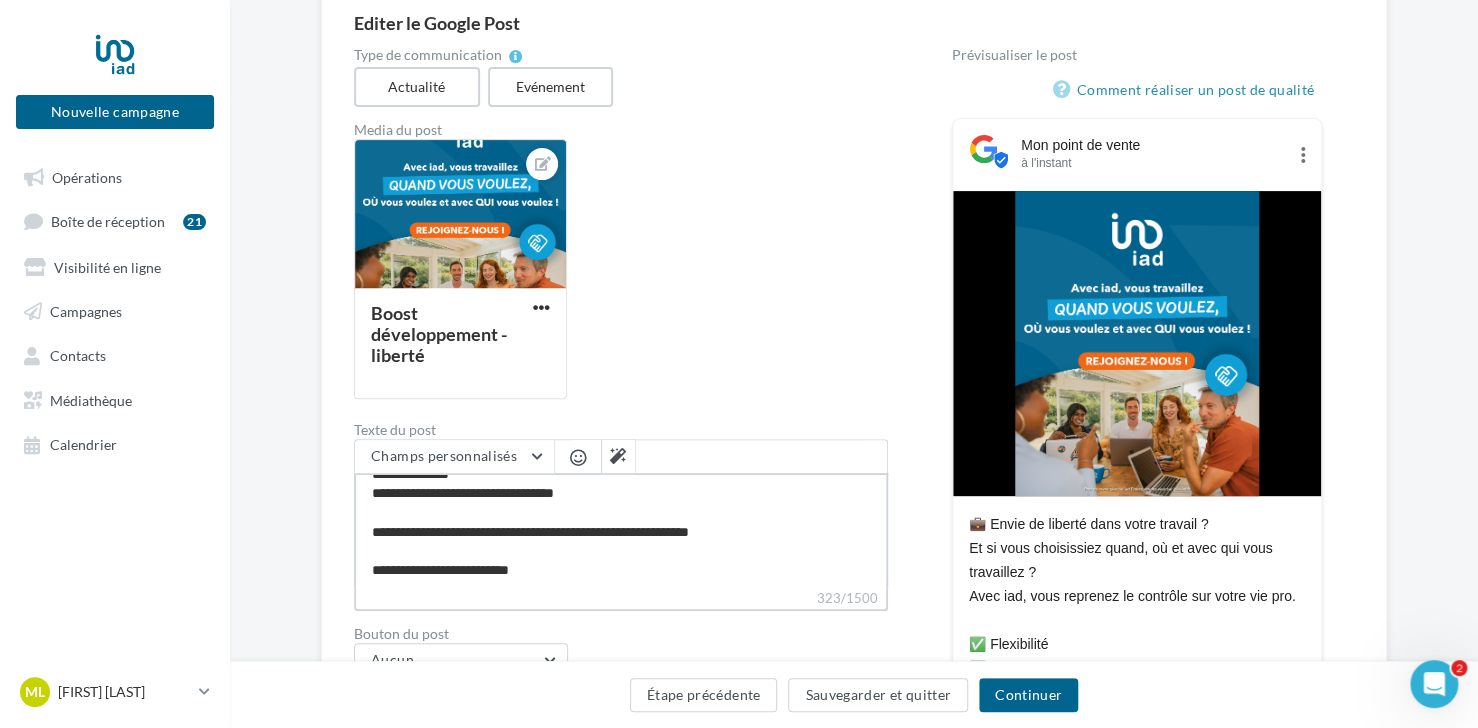 type on "**********" 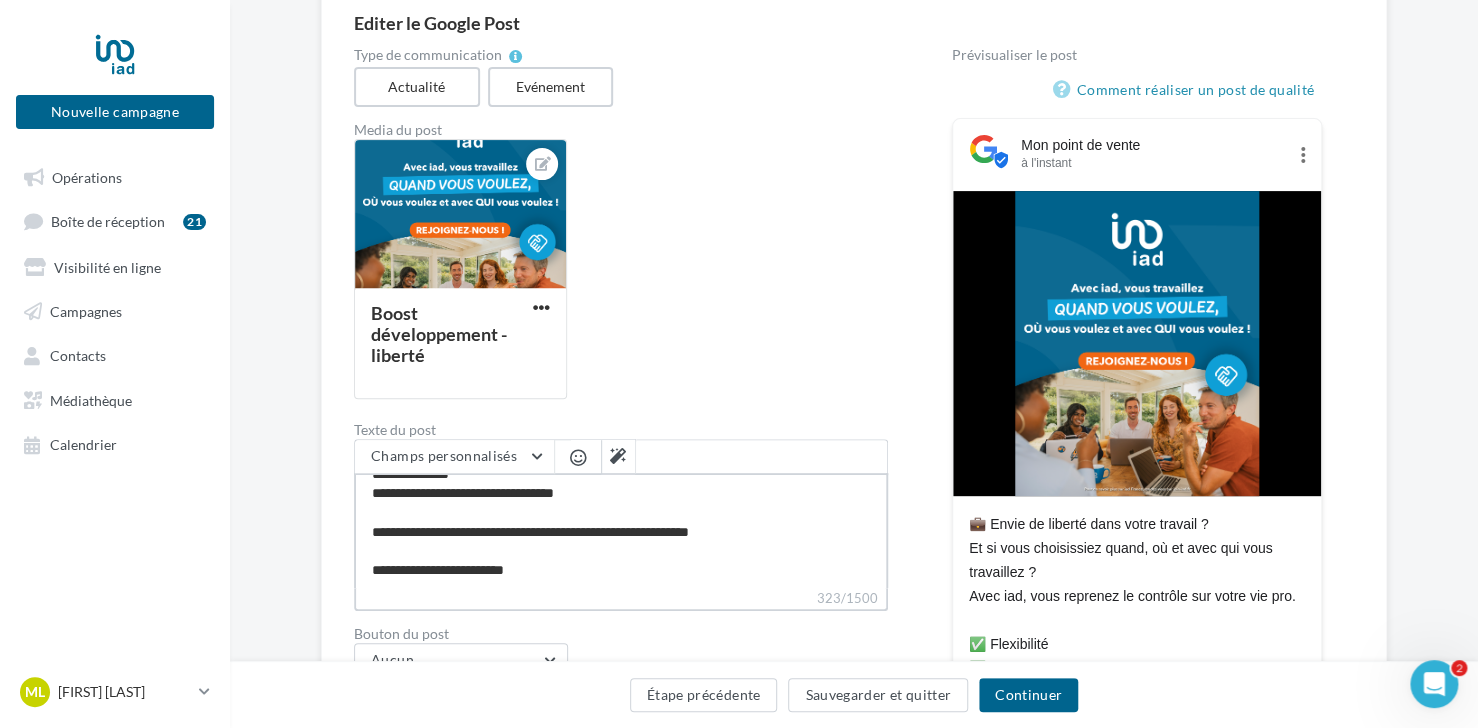 type on "**********" 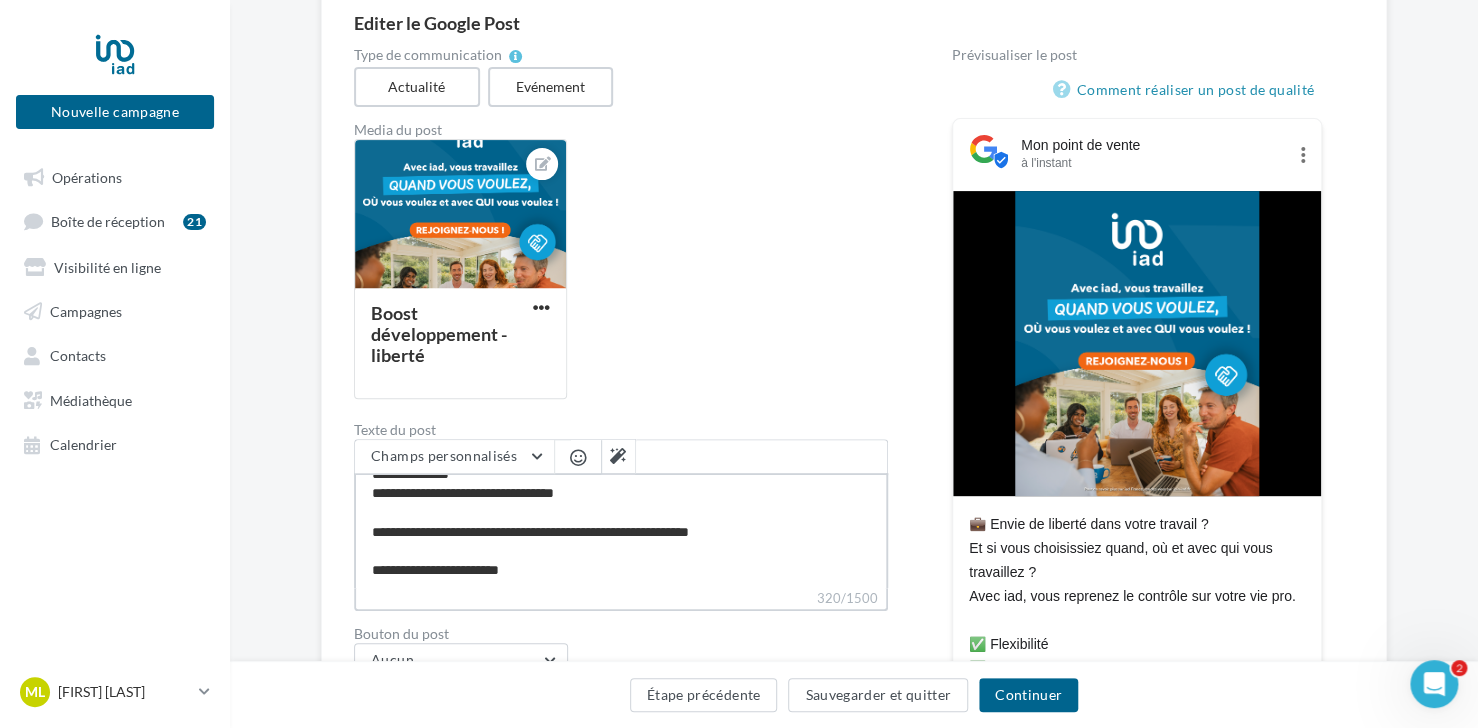 type on "**********" 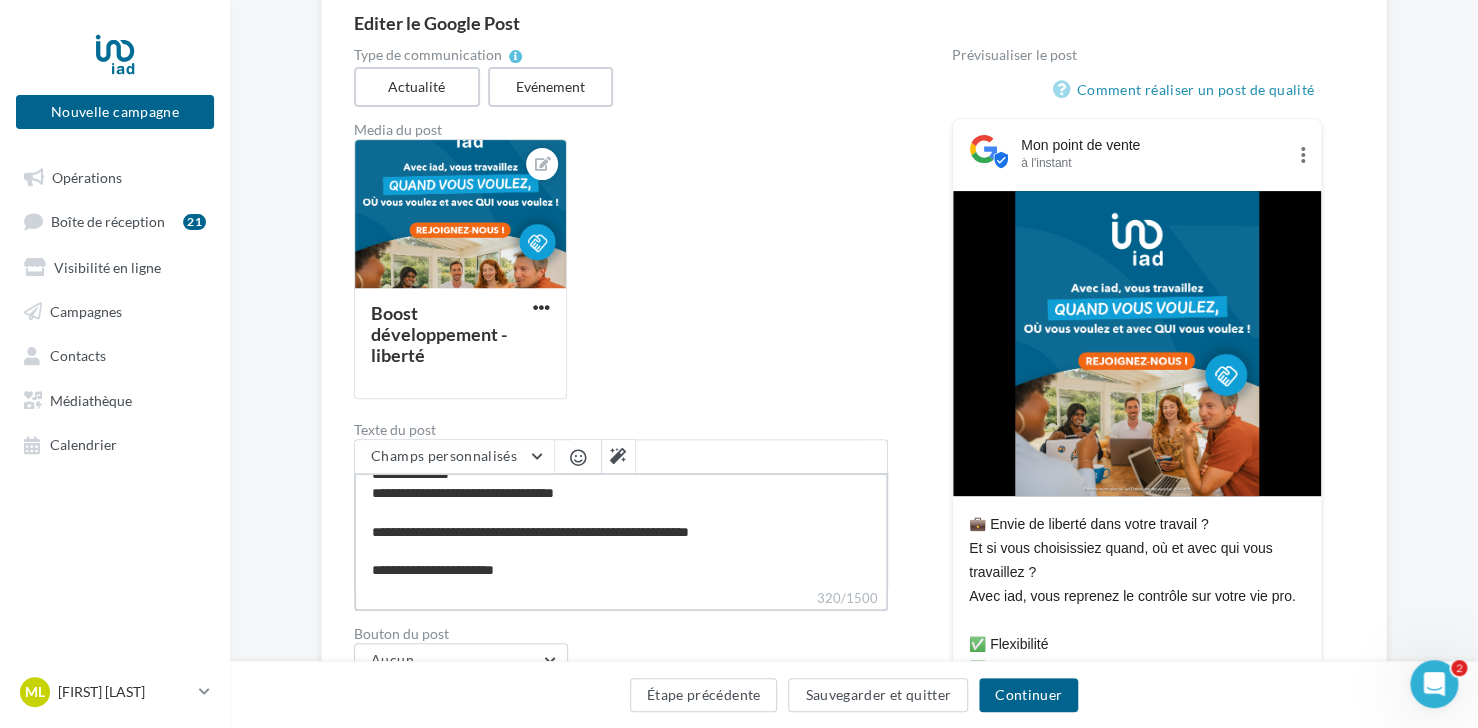 type on "**********" 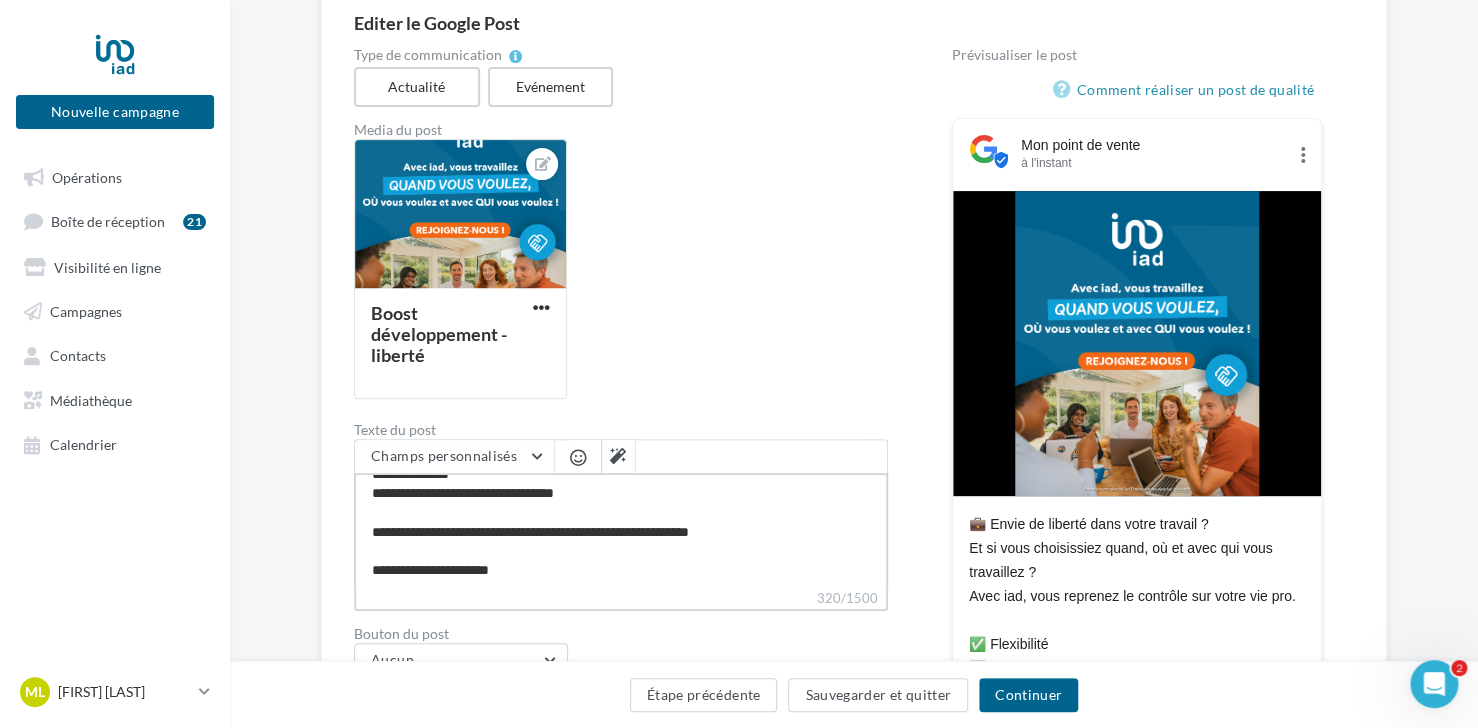 type on "**********" 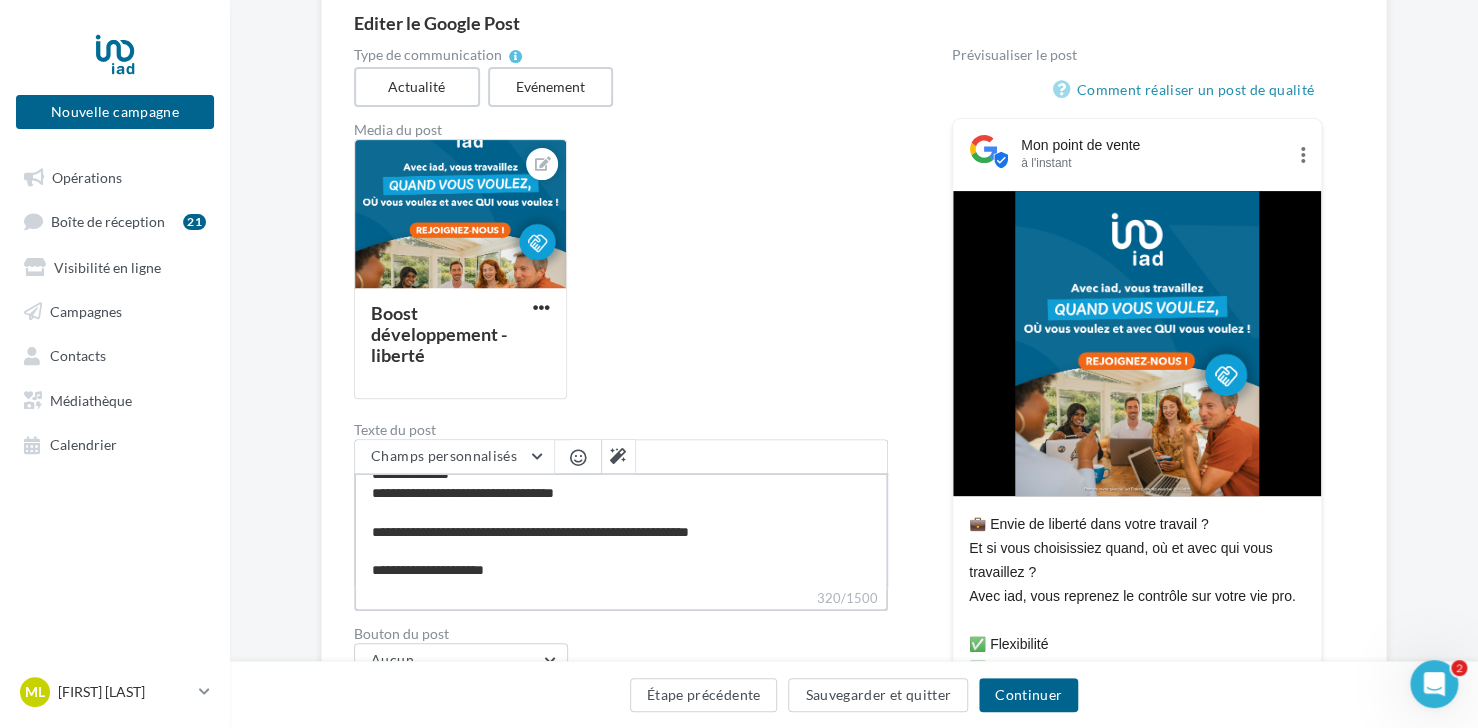 type on "**********" 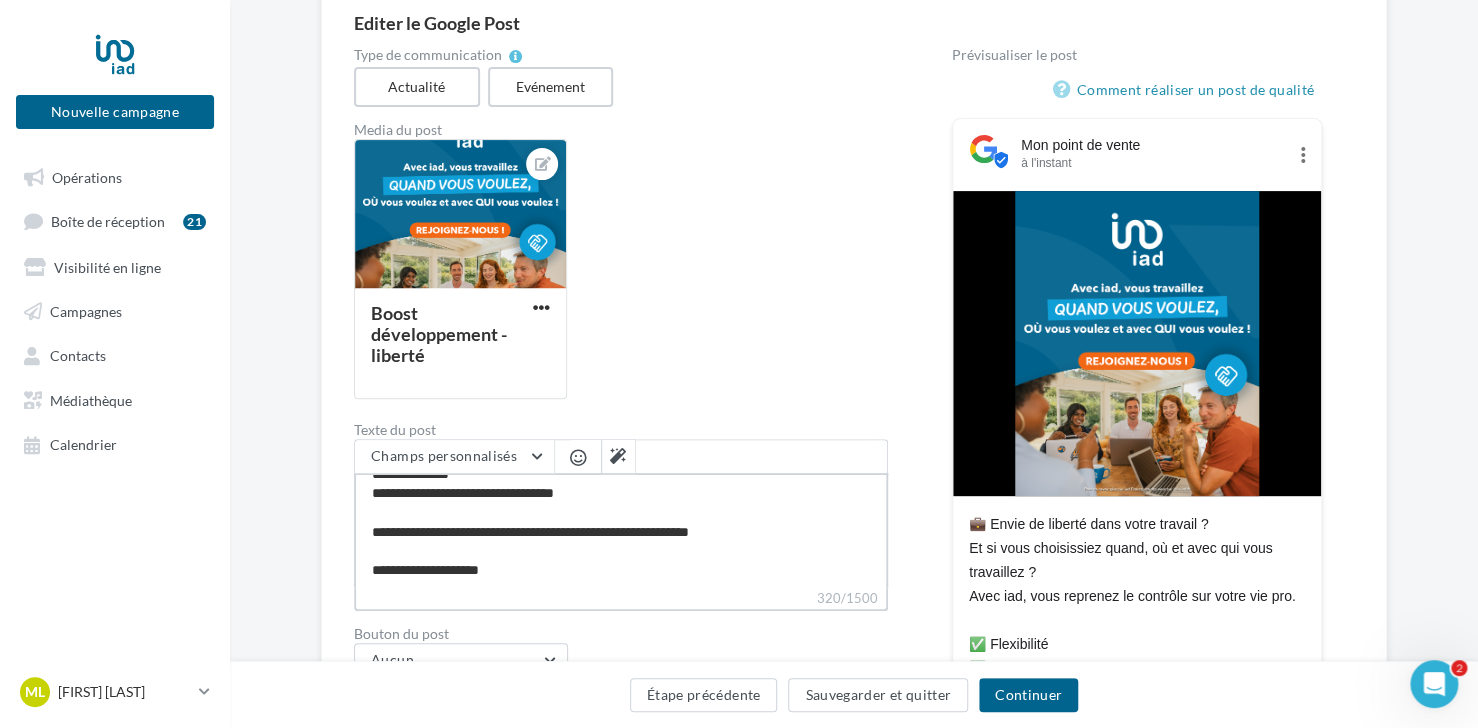 type on "**********" 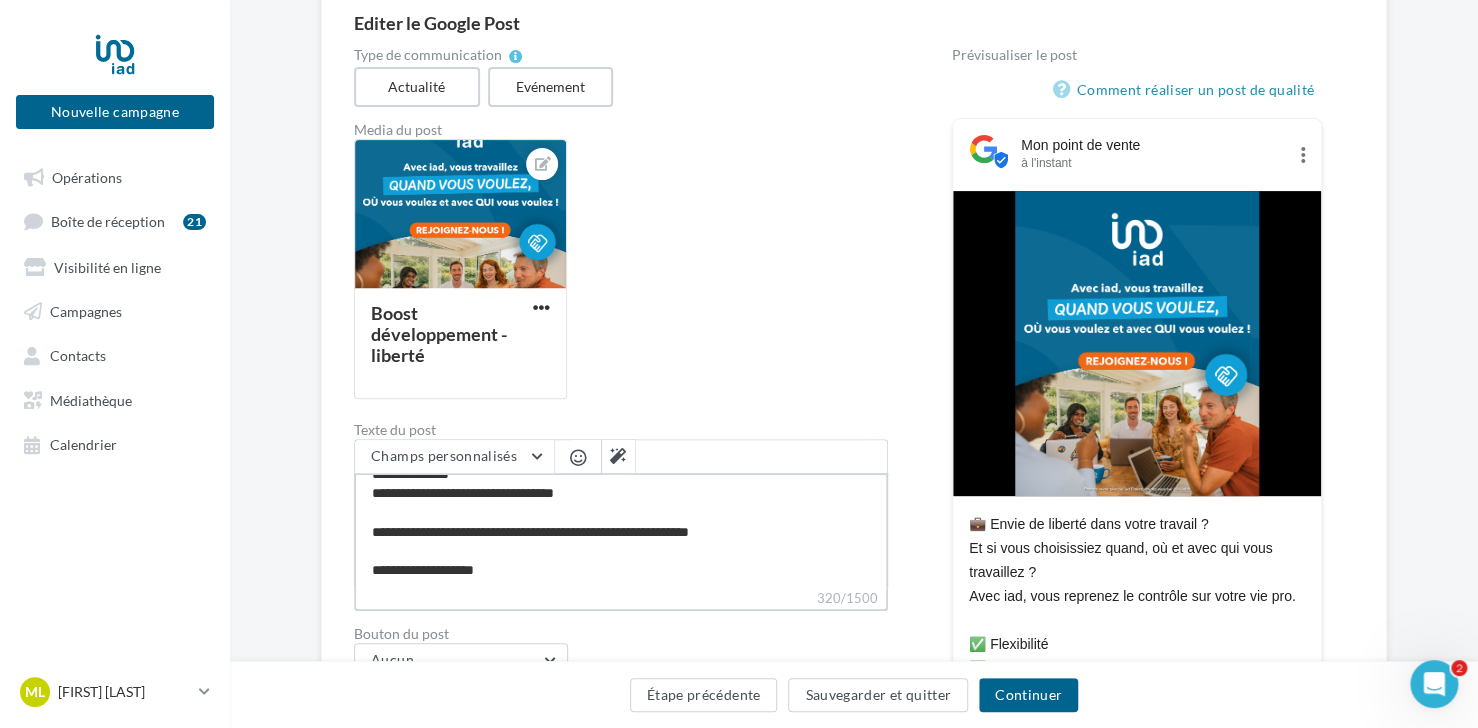 type on "**********" 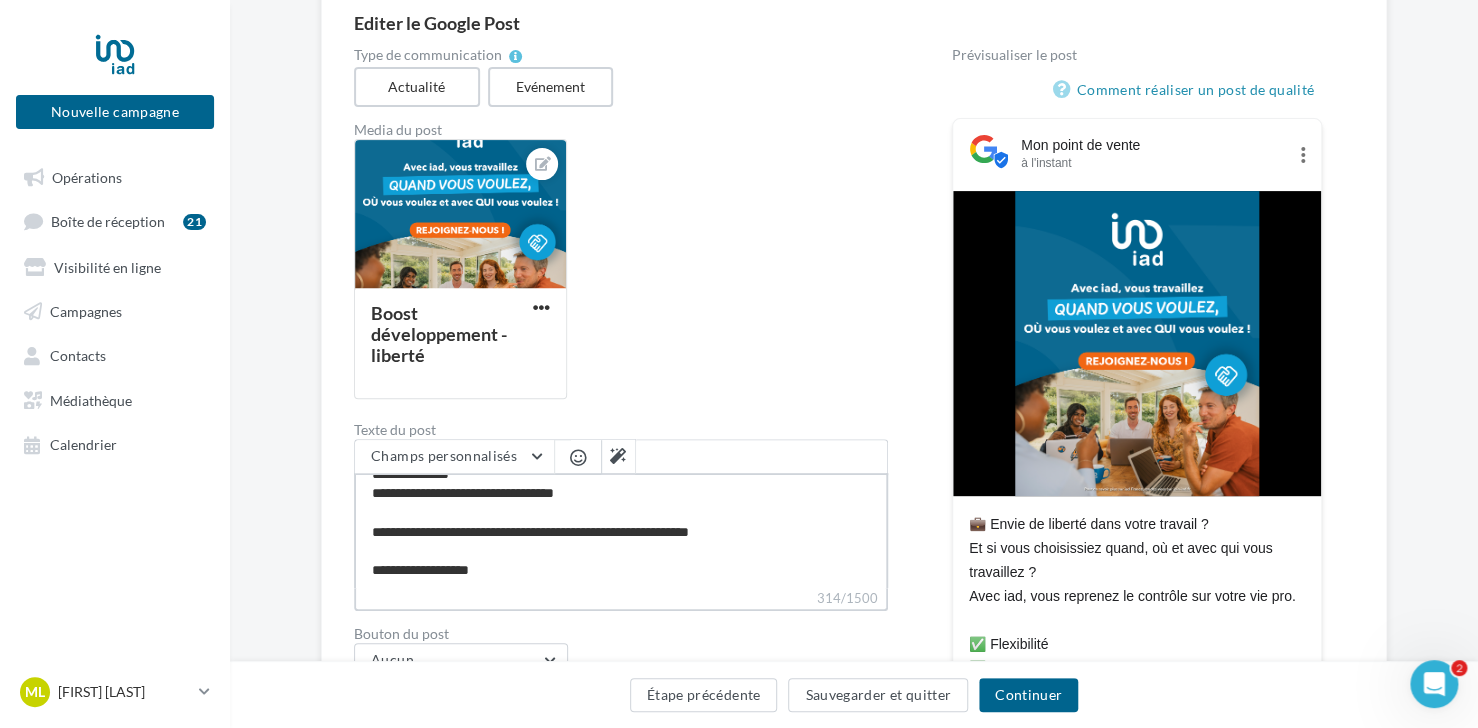 type on "**********" 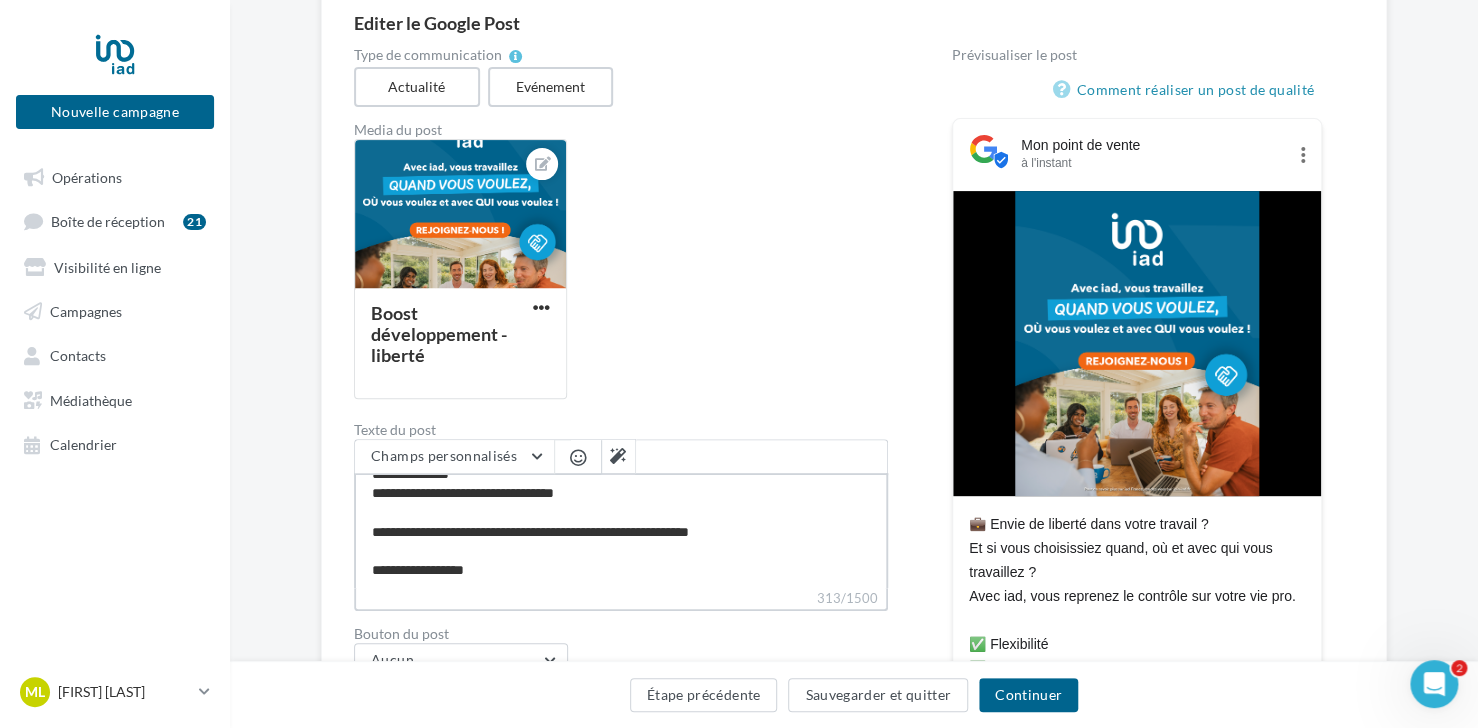 type on "**********" 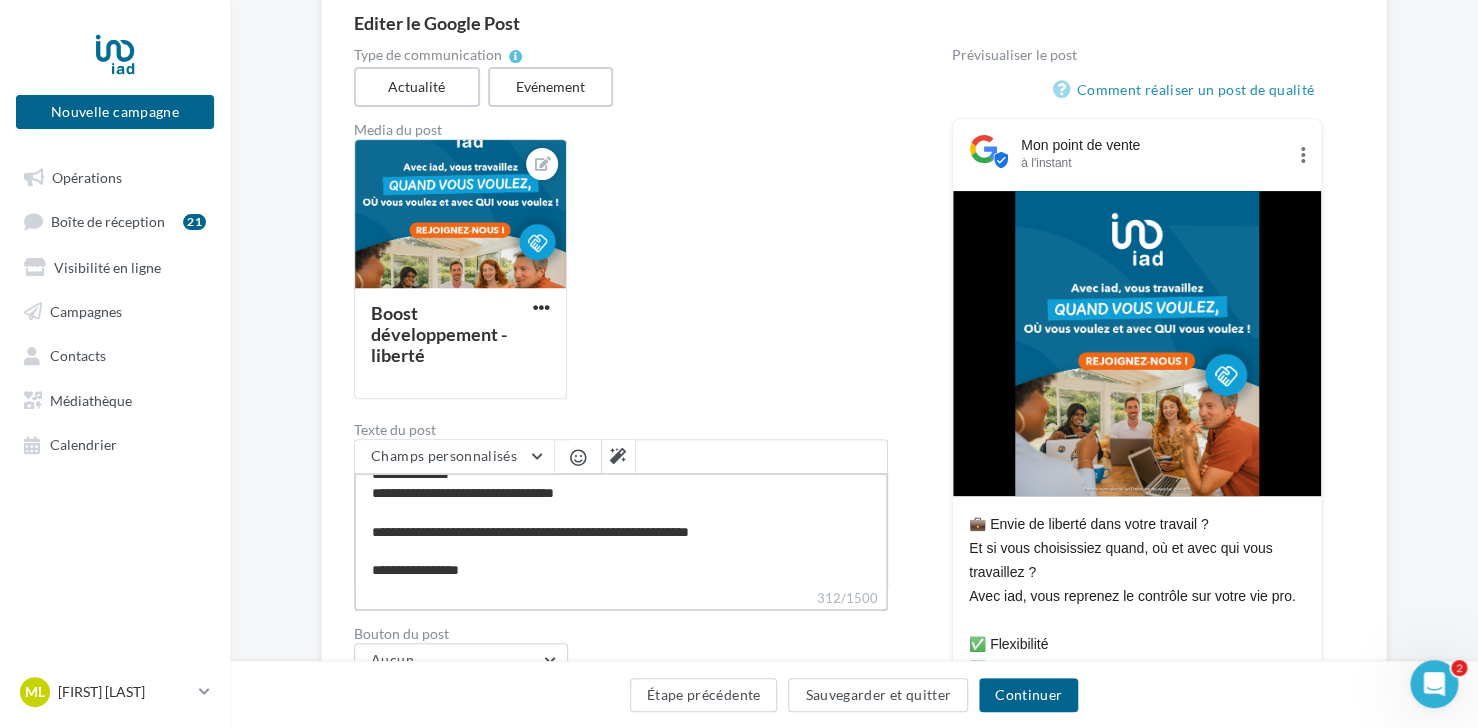 type on "**********" 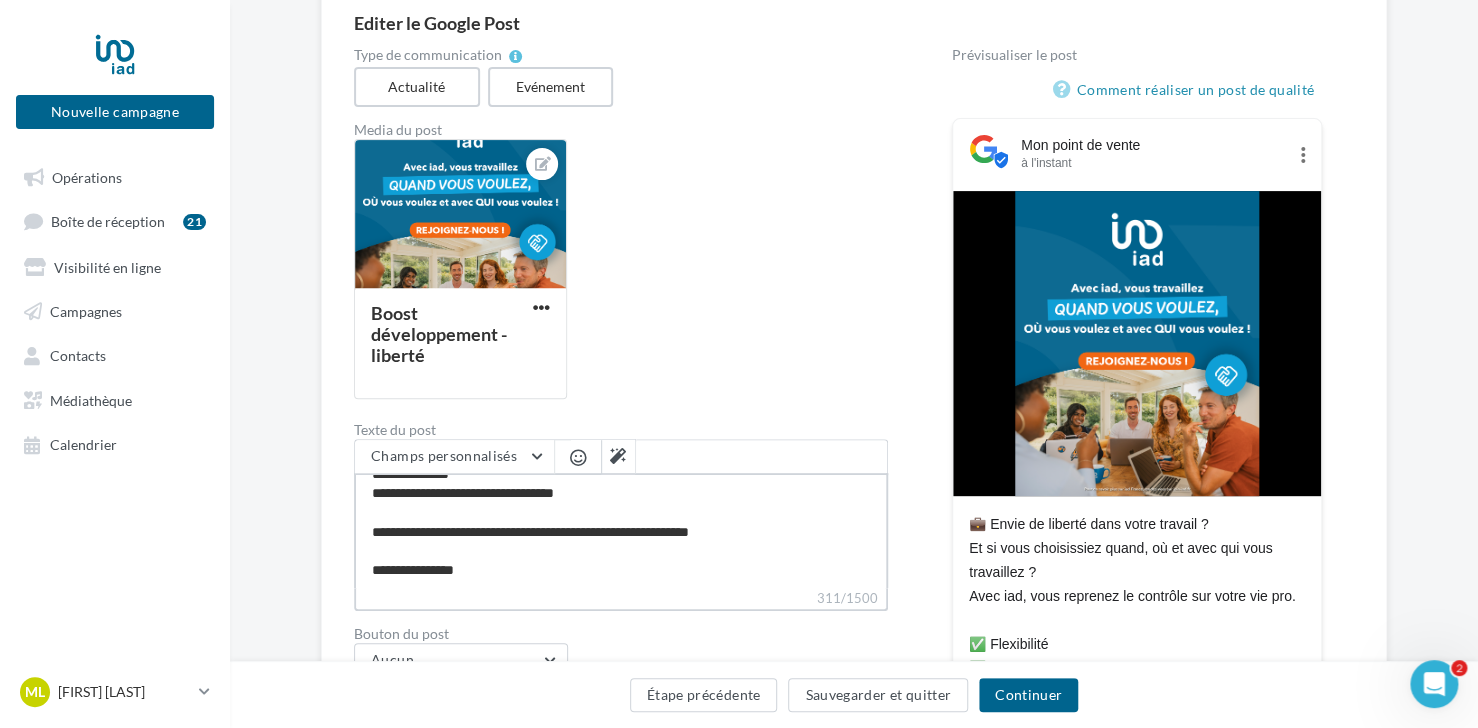 type on "**********" 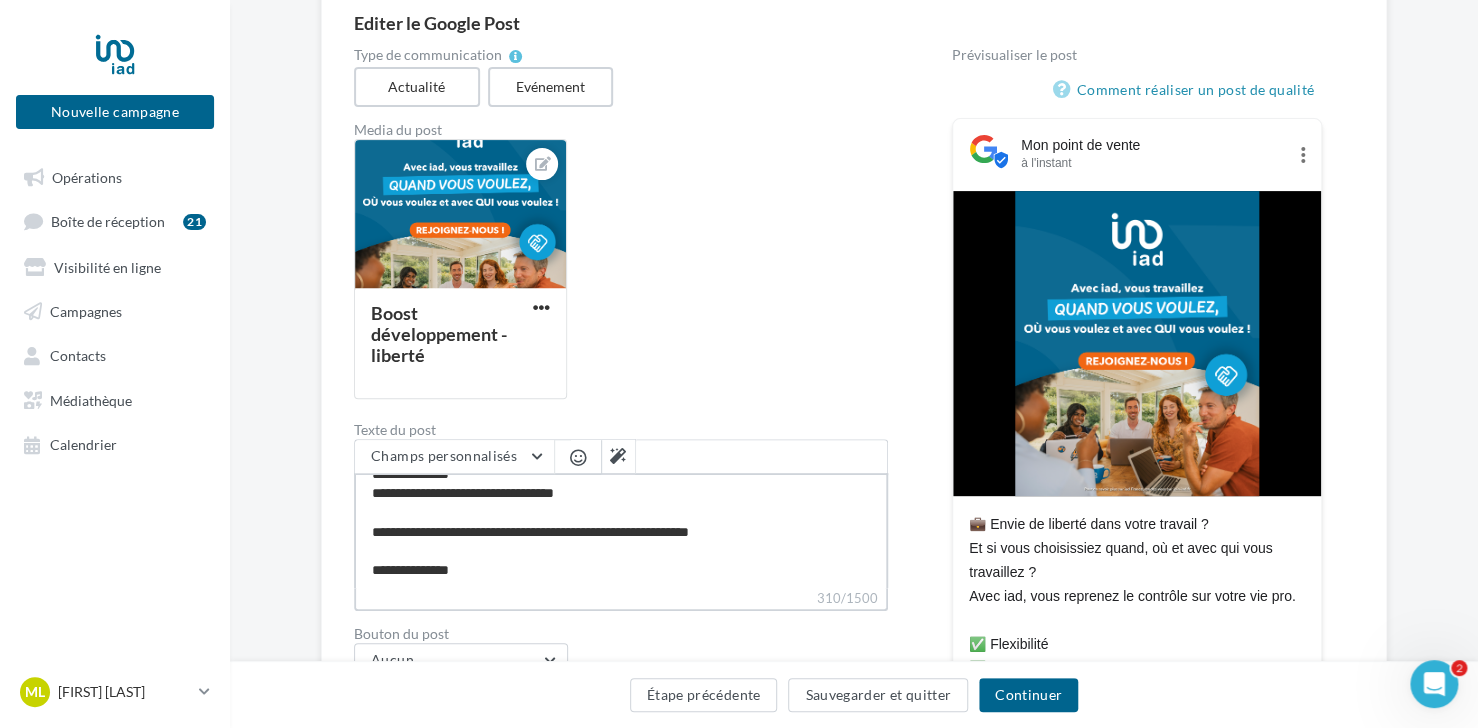 type on "**********" 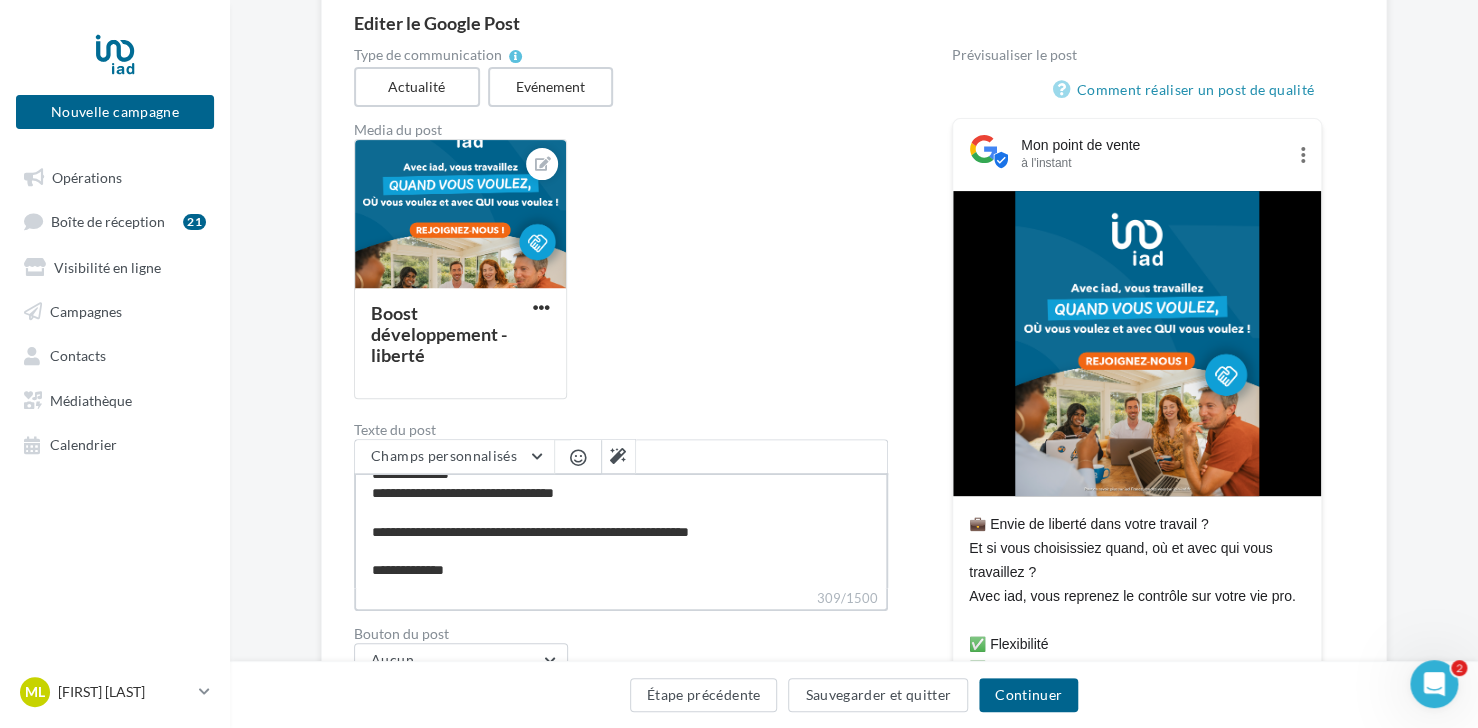 type on "**********" 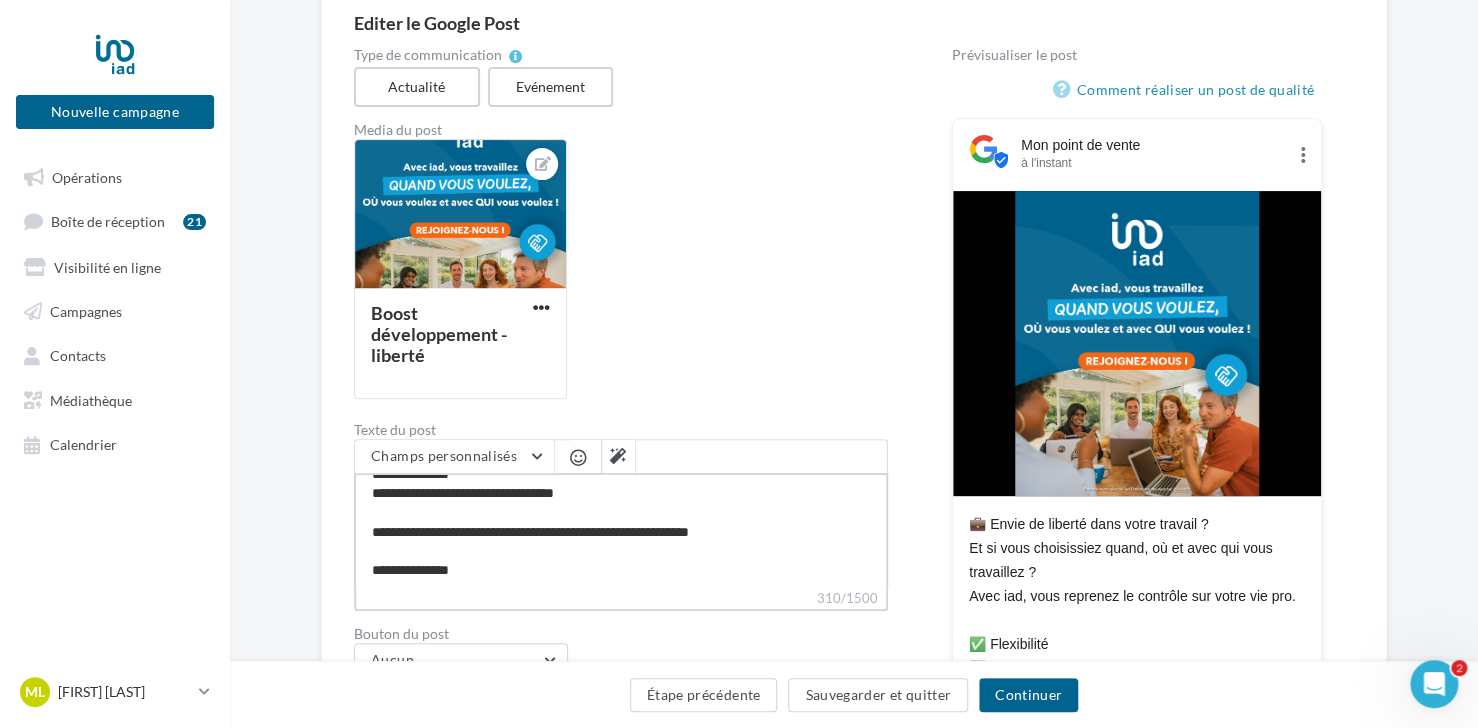 scroll, scrollTop: 0, scrollLeft: 0, axis: both 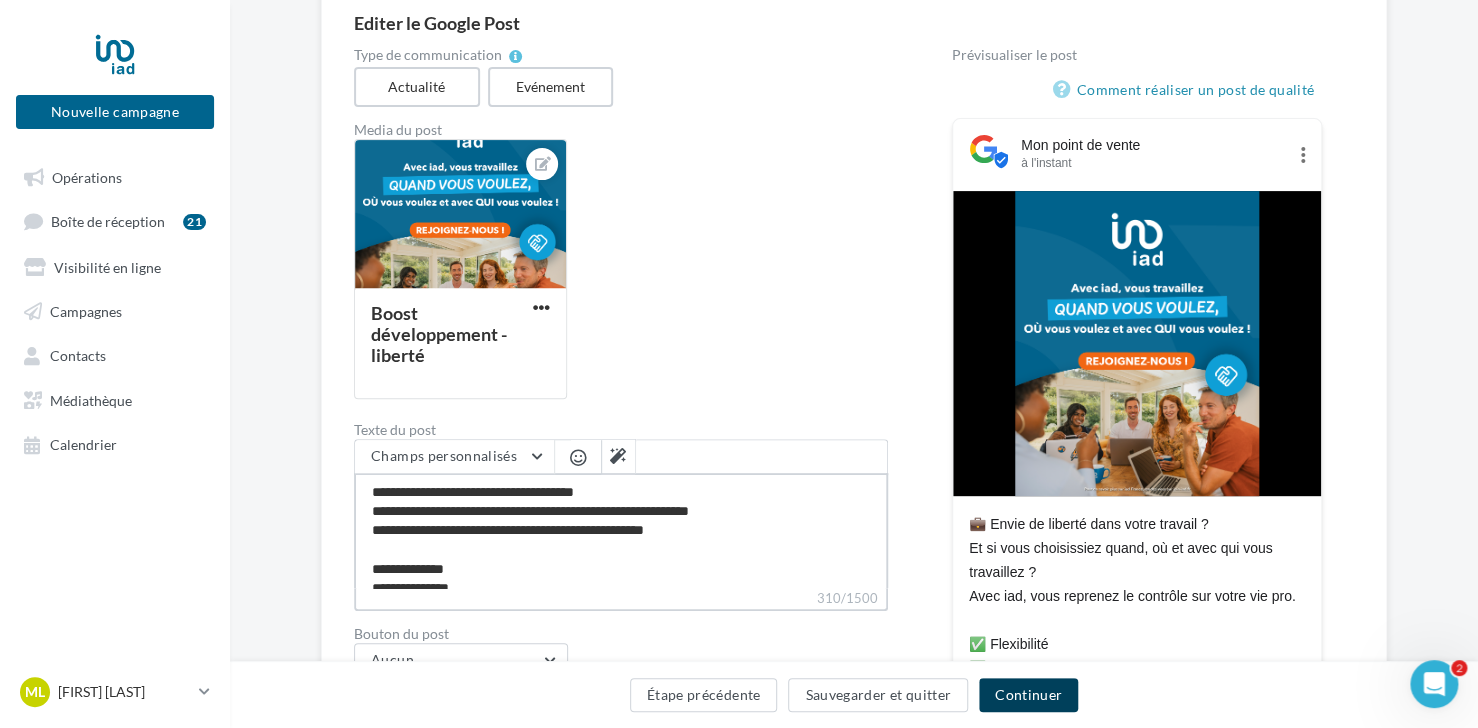 type on "**********" 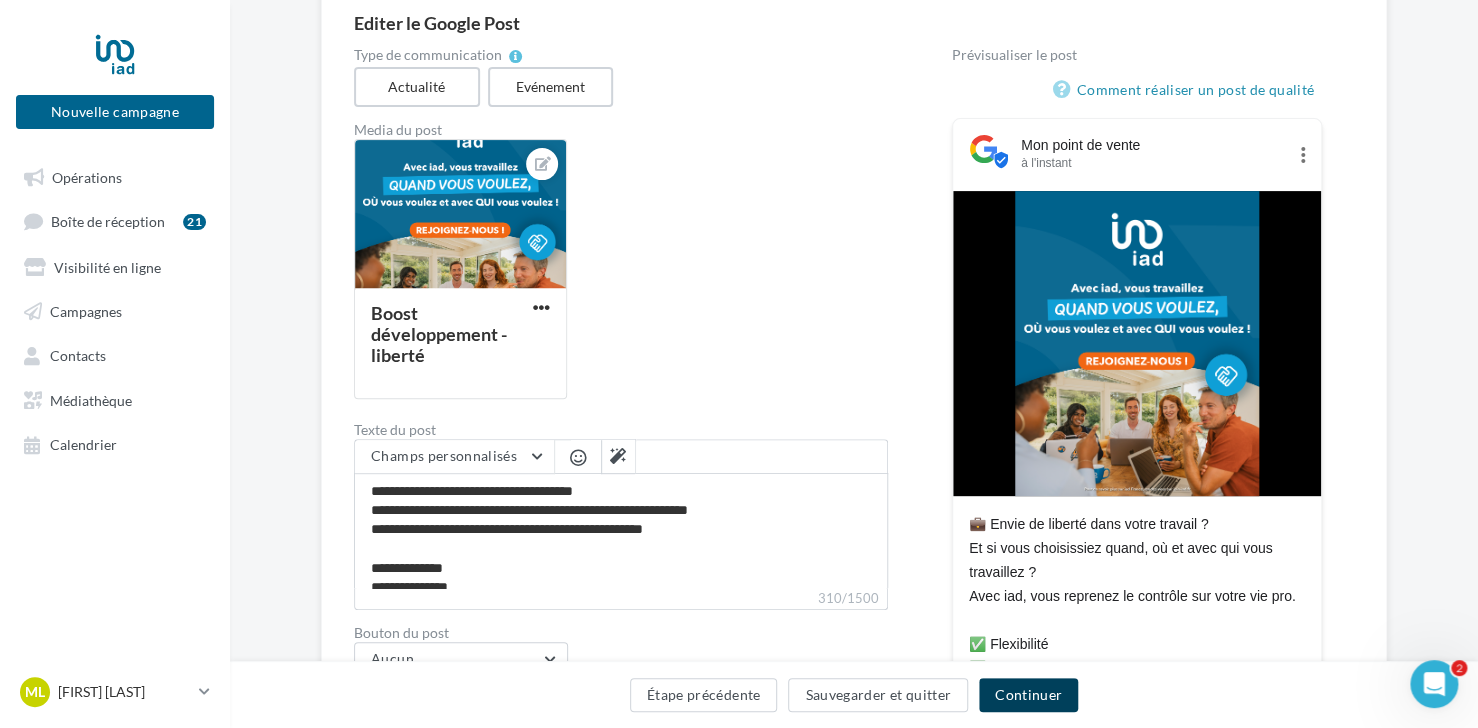 click on "Continuer" at bounding box center (1028, 695) 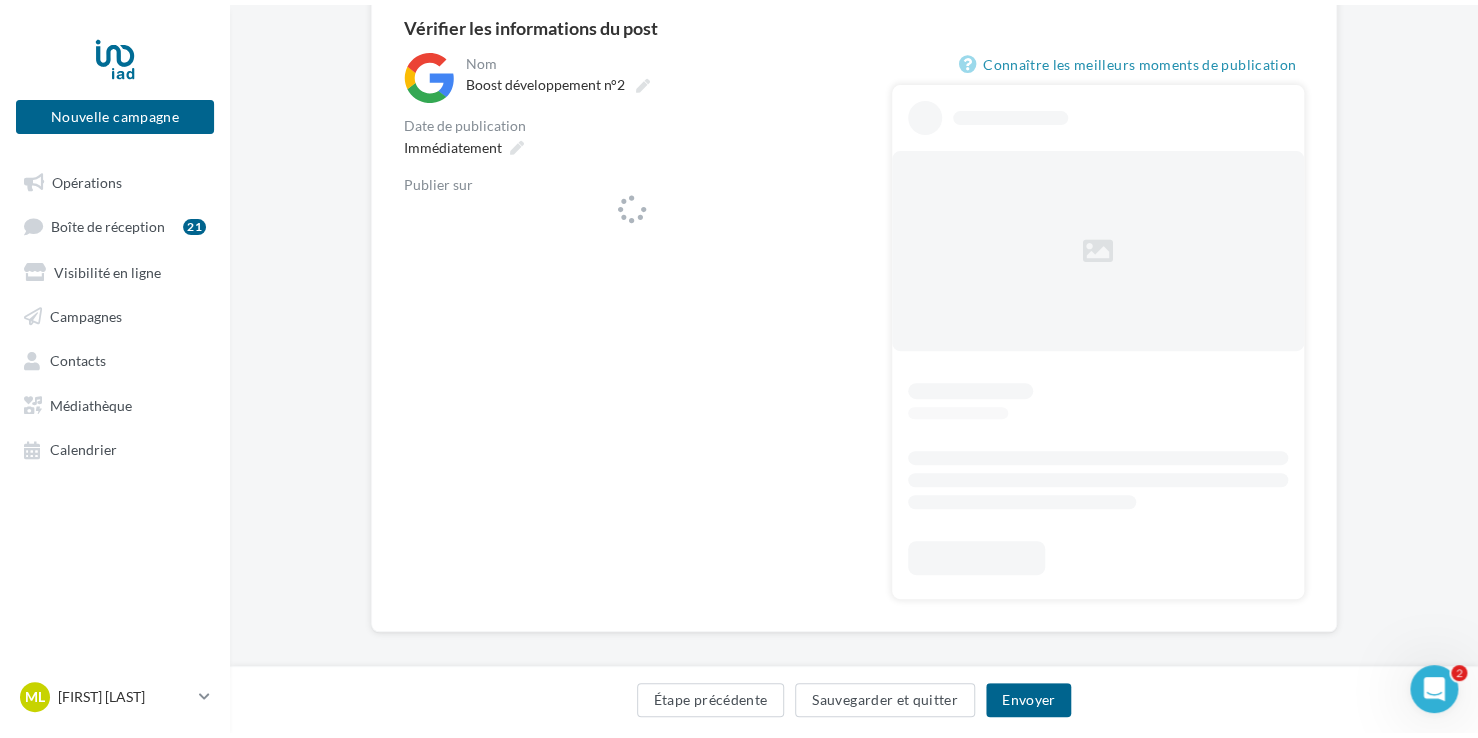 scroll, scrollTop: 0, scrollLeft: 0, axis: both 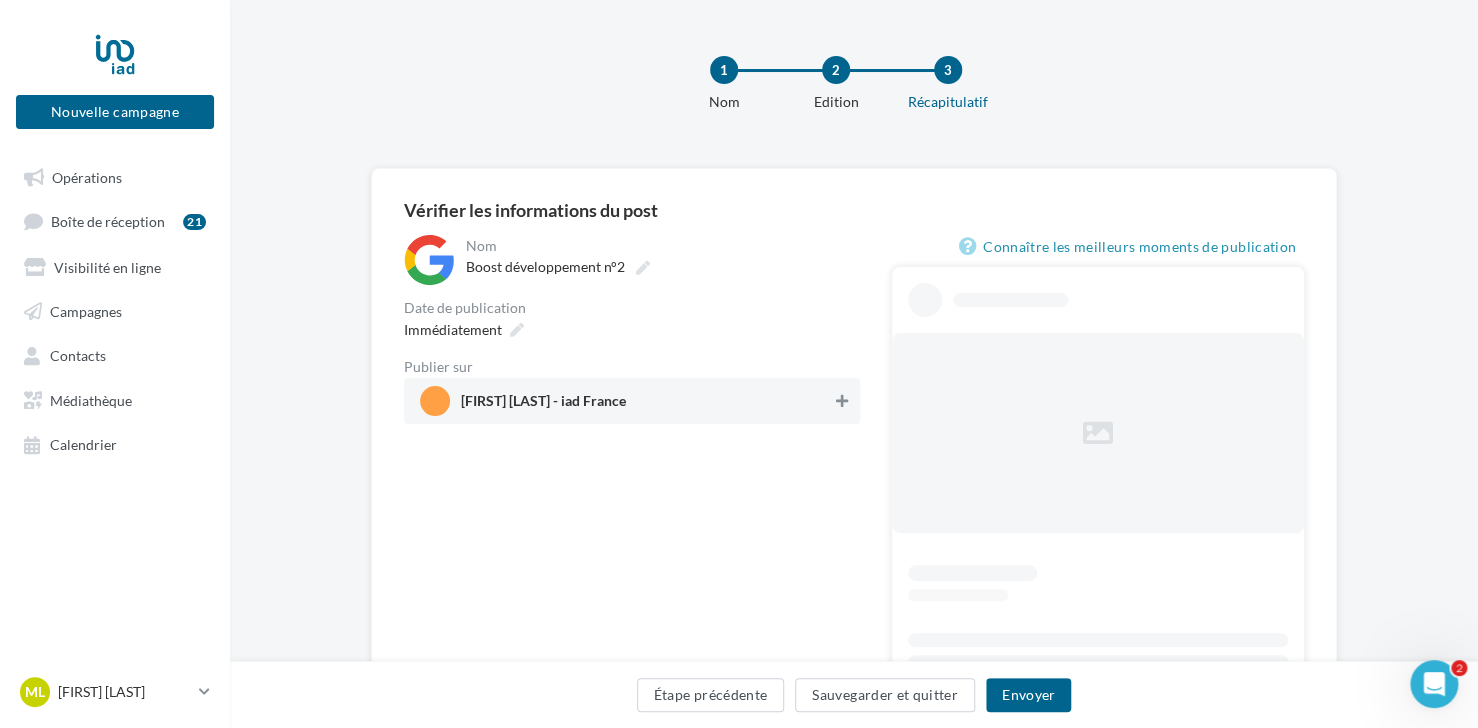 click at bounding box center [842, 401] 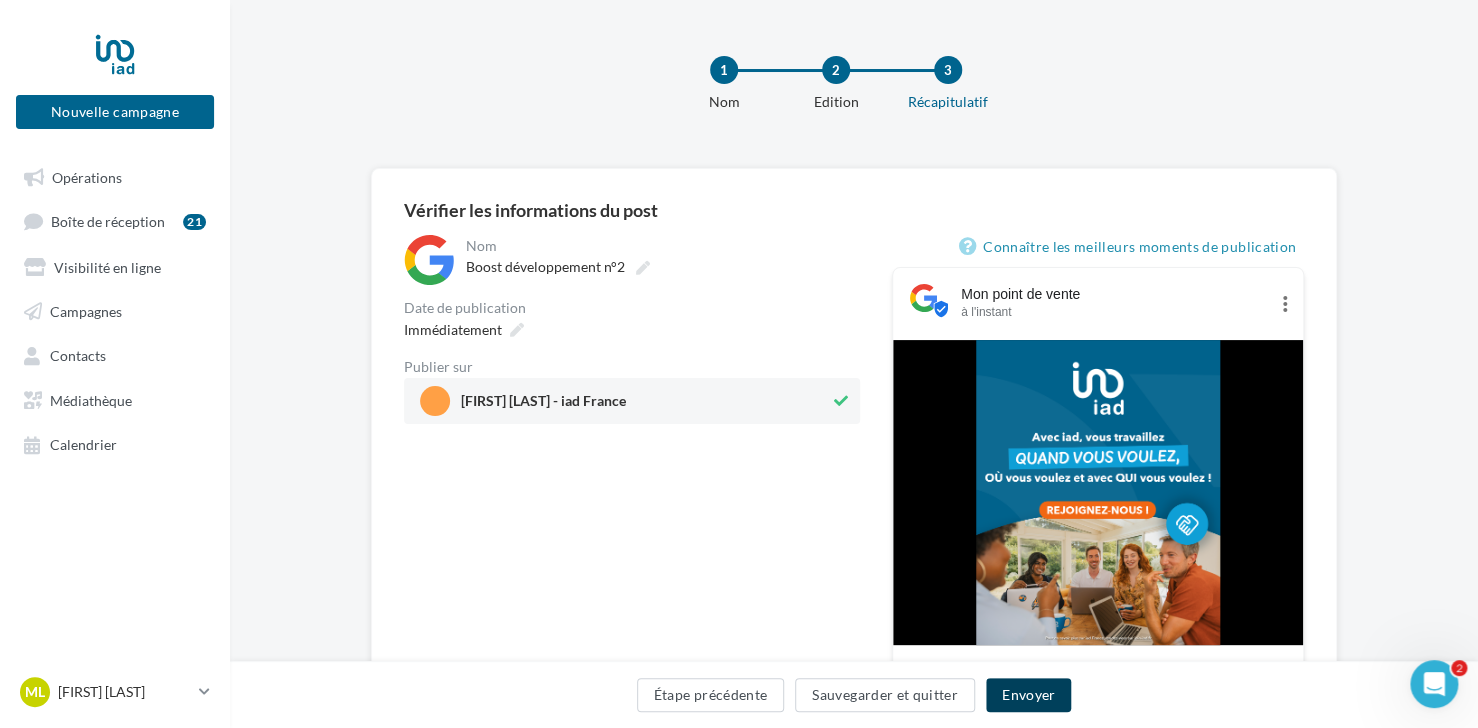 click on "Envoyer" at bounding box center (1028, 695) 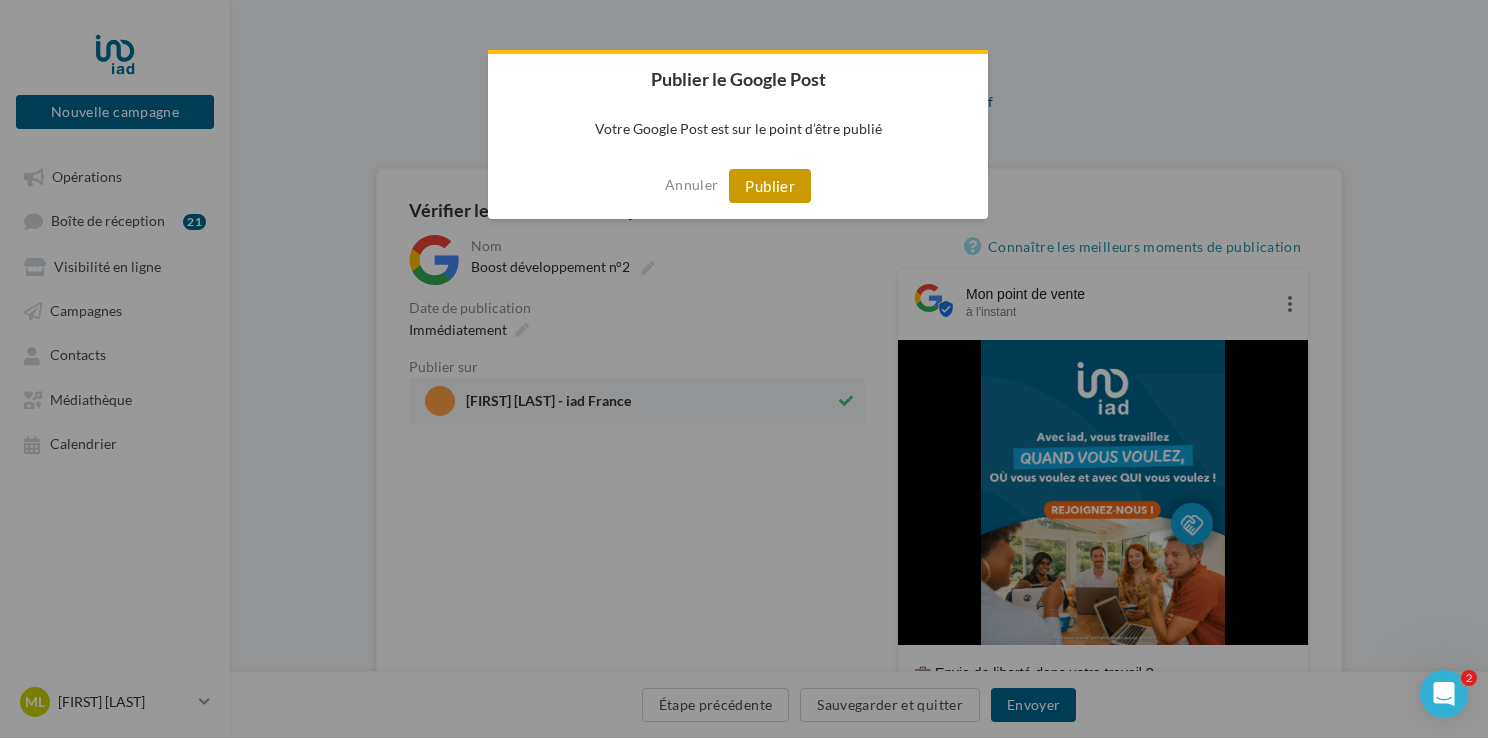 click on "Publier" at bounding box center [770, 186] 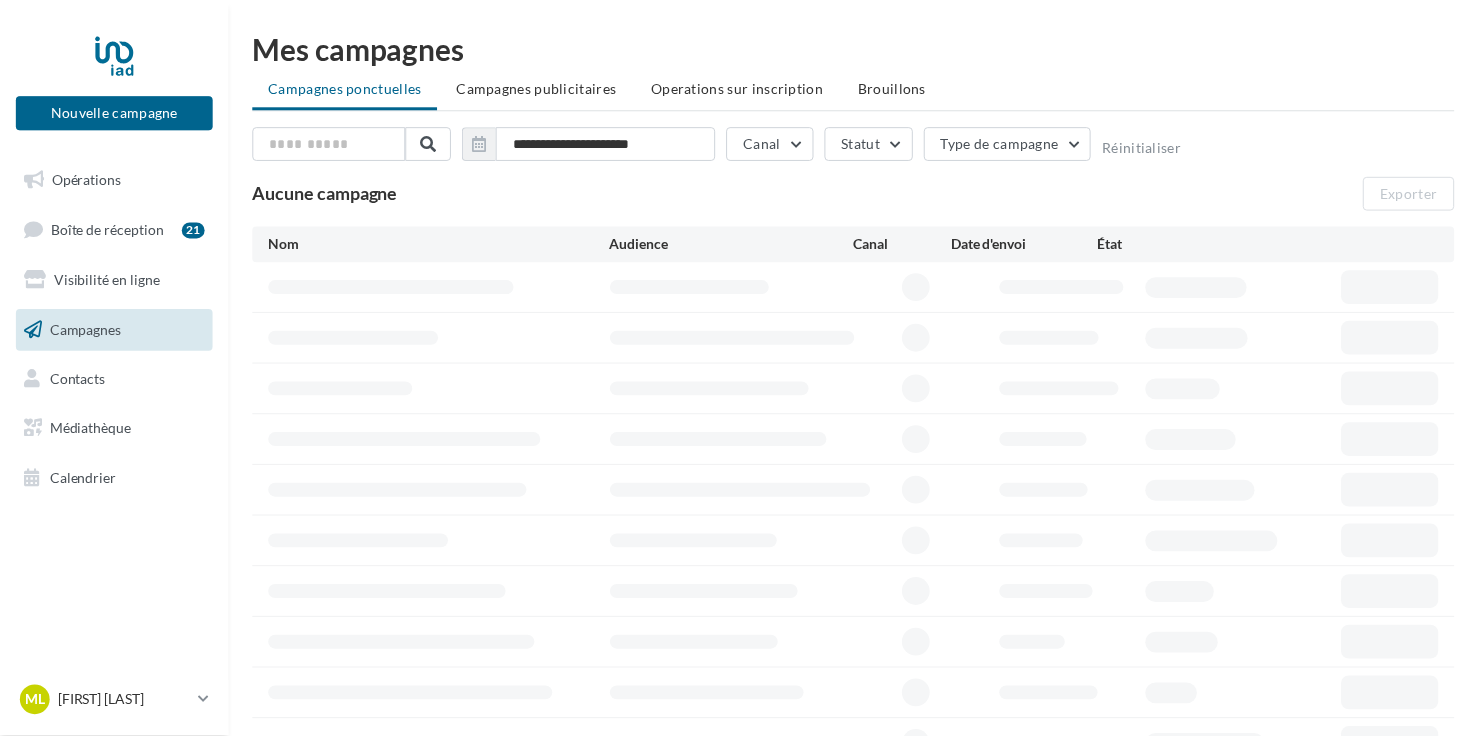 scroll, scrollTop: 0, scrollLeft: 0, axis: both 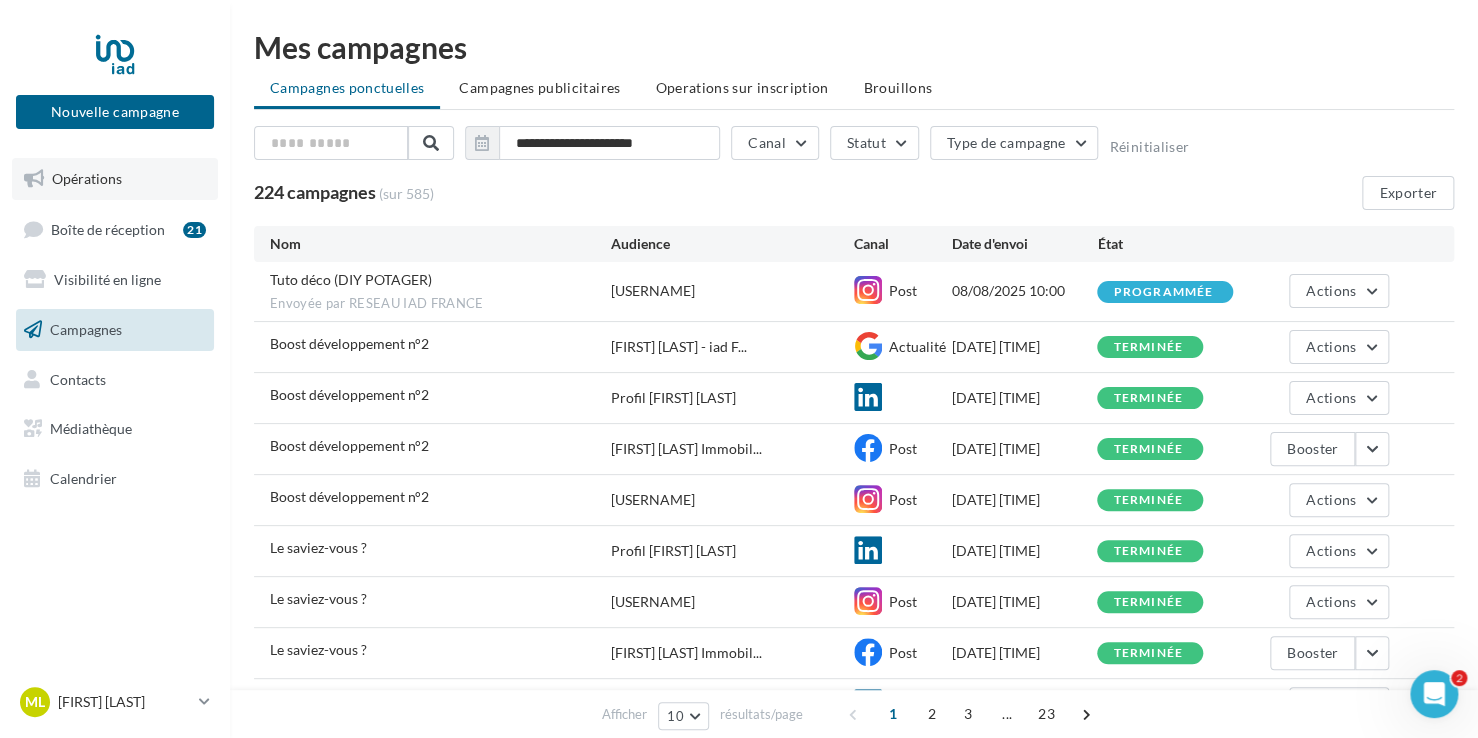 click on "Opérations" at bounding box center (87, 178) 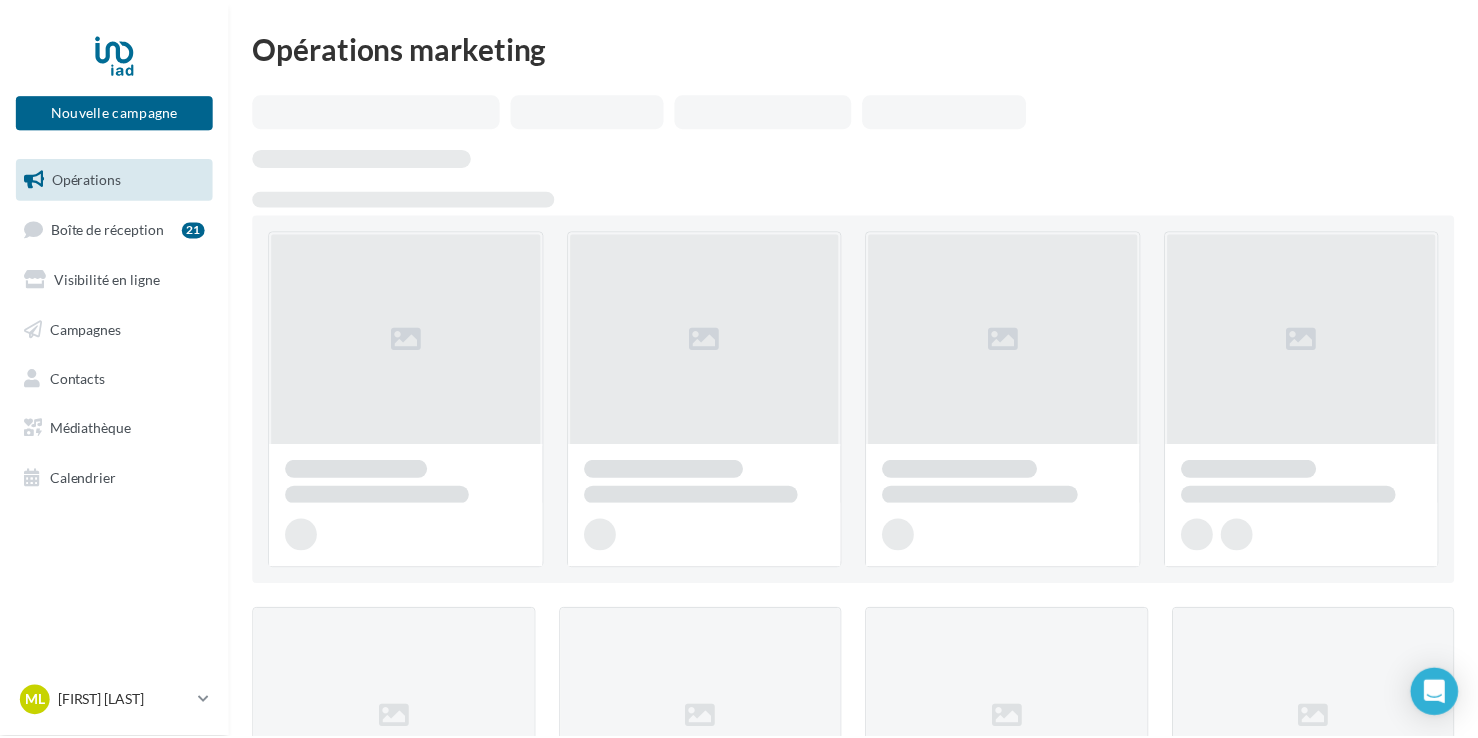 scroll, scrollTop: 0, scrollLeft: 0, axis: both 